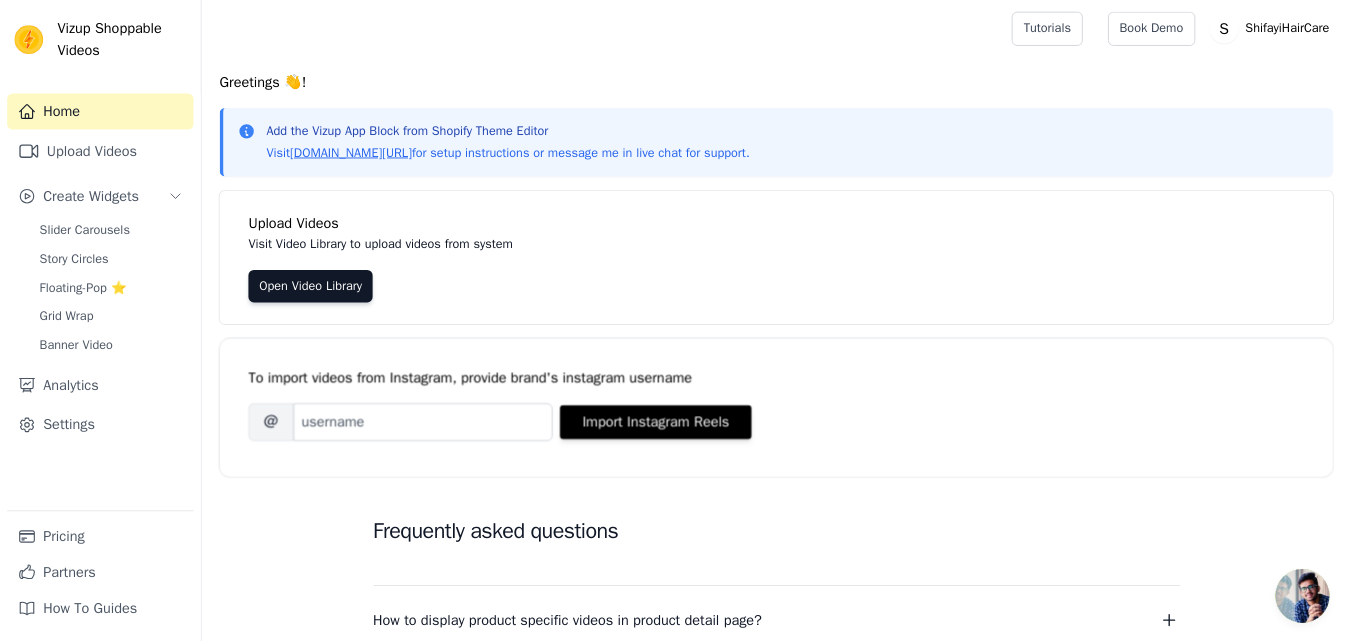 scroll, scrollTop: 0, scrollLeft: 0, axis: both 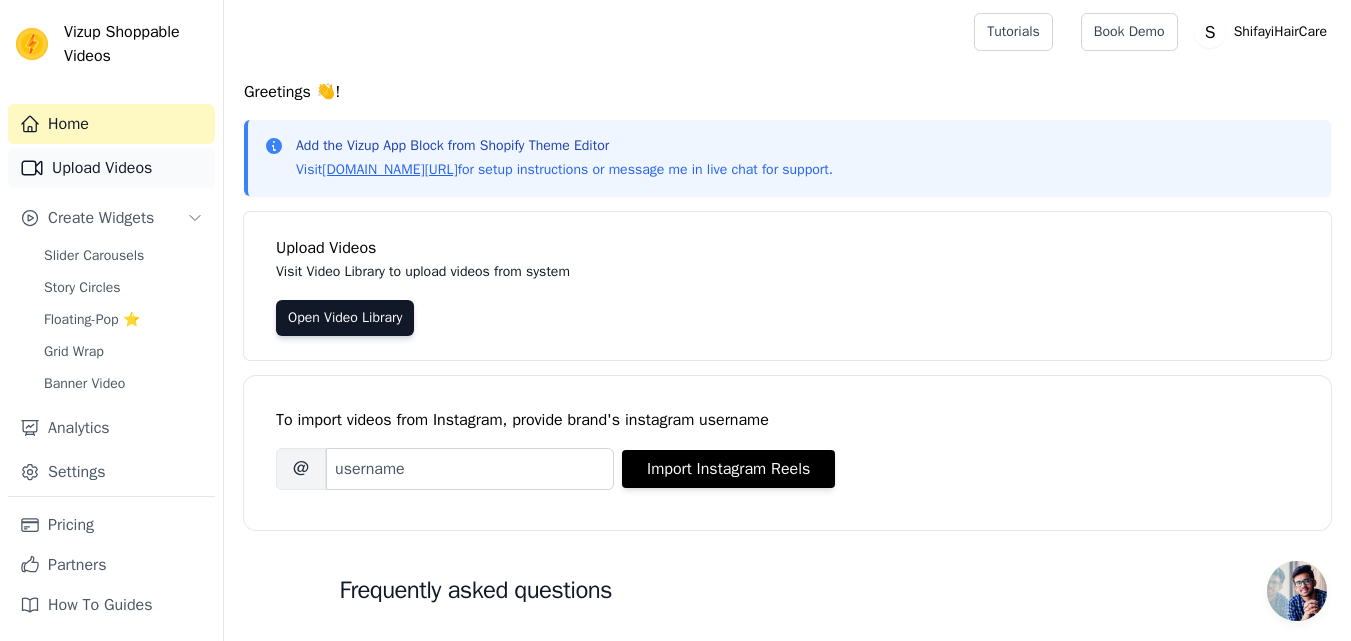 click on "Upload Videos" at bounding box center [111, 168] 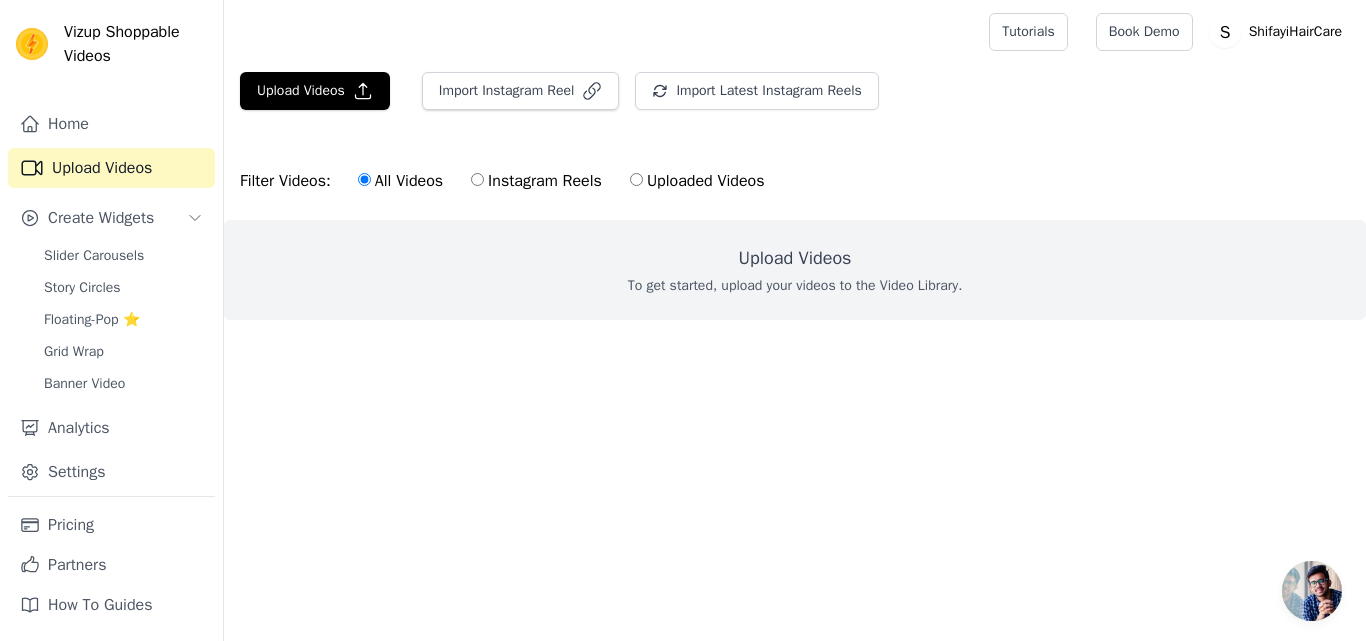 scroll, scrollTop: 0, scrollLeft: 0, axis: both 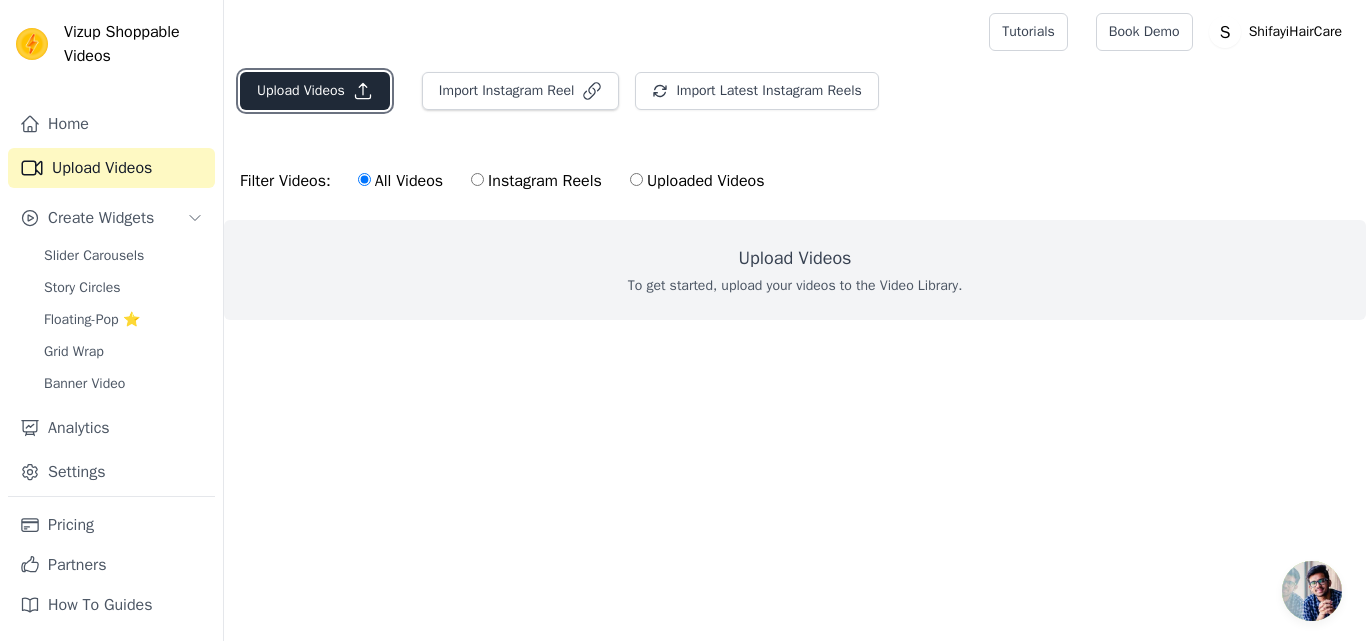 click on "Upload Videos" at bounding box center (315, 91) 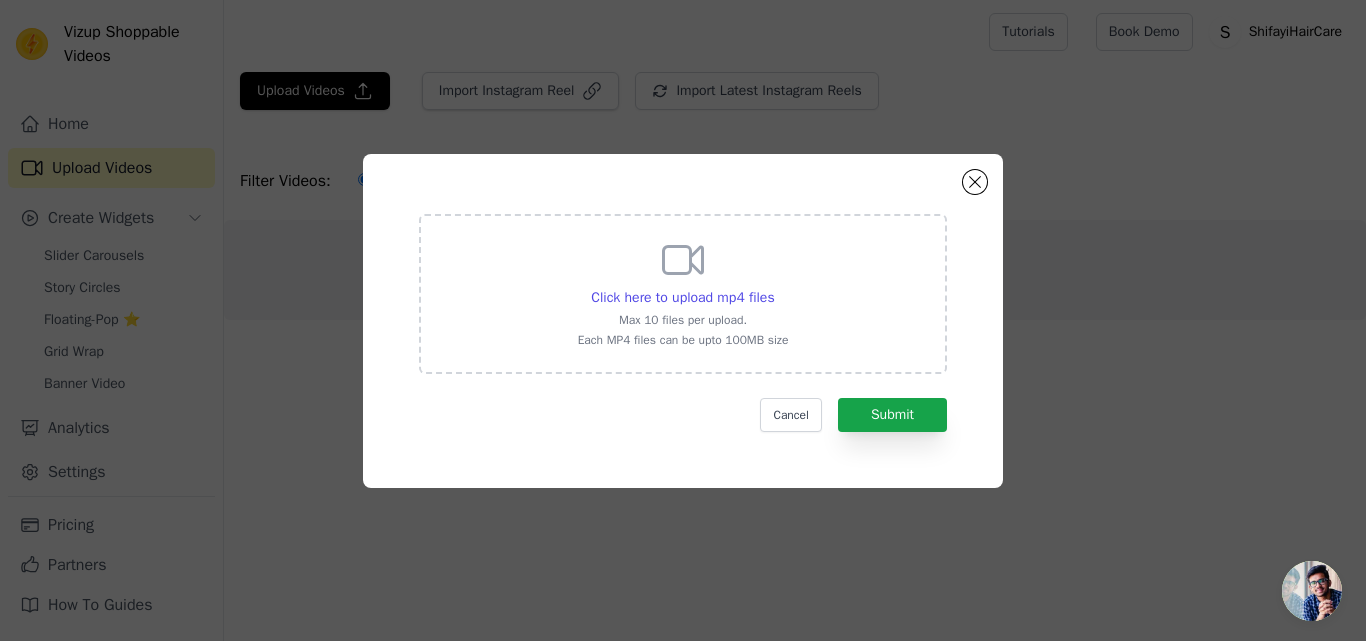 click 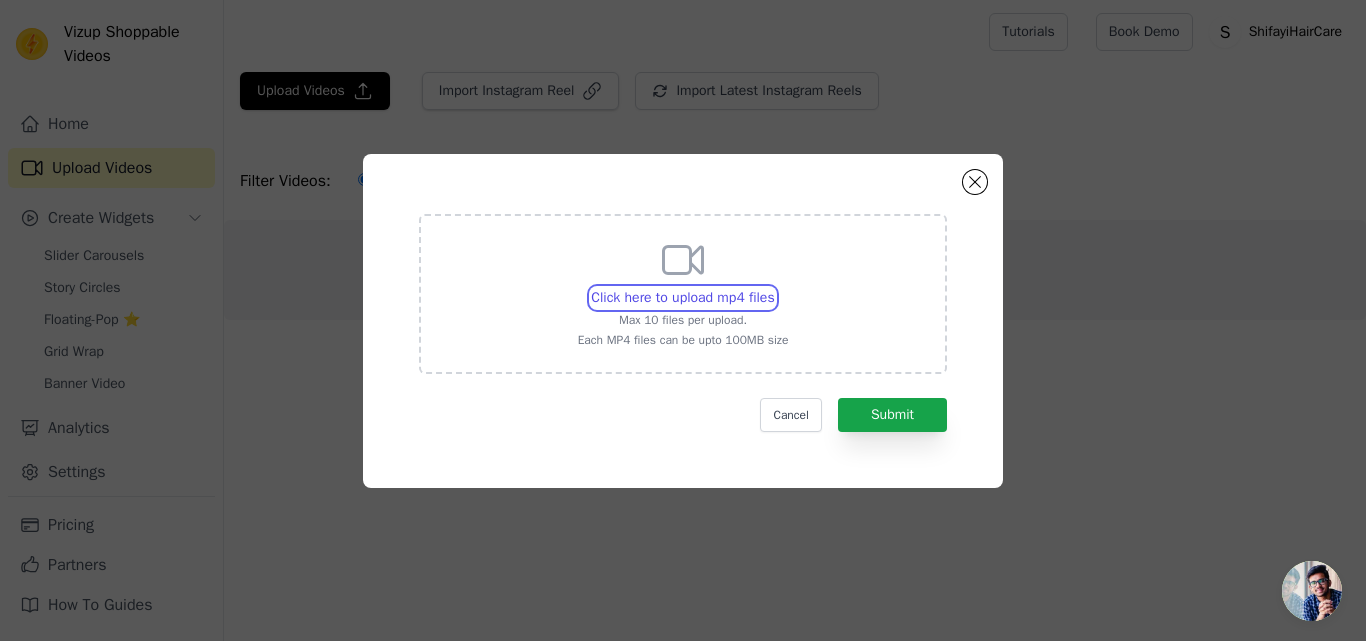 click on "Click here to upload mp4 files     Max 10 files per upload.   Each MP4 files can be upto 100MB size" at bounding box center [774, 287] 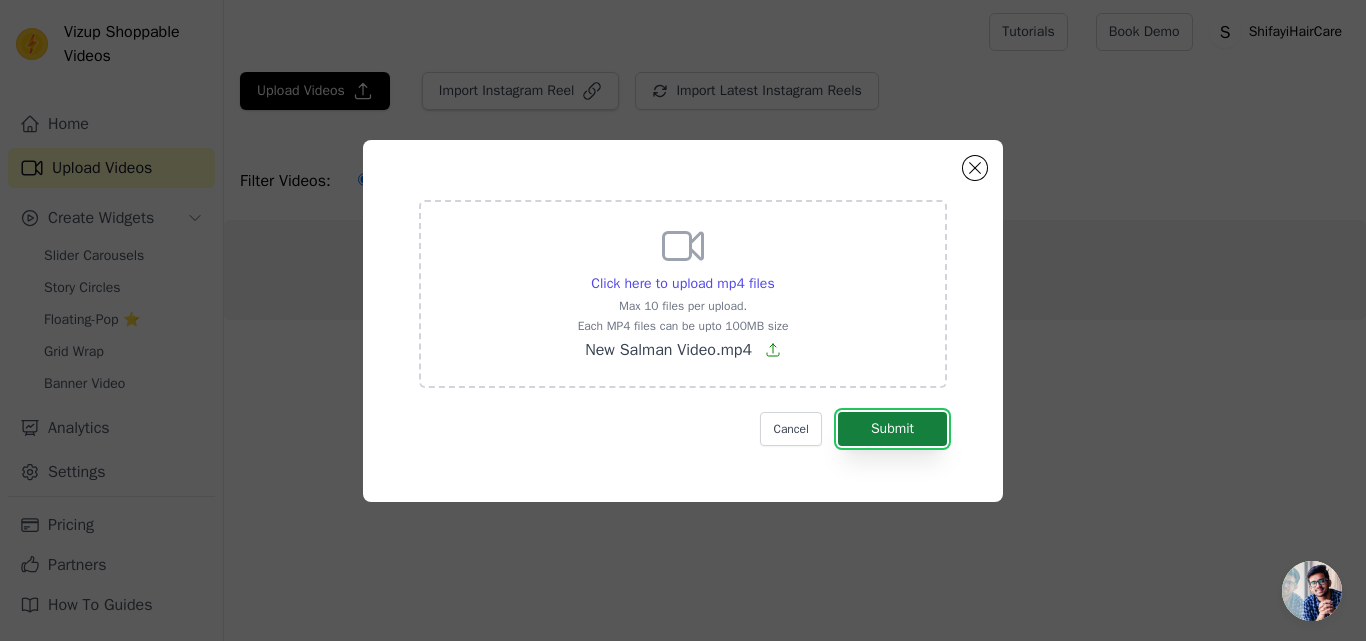 click on "Submit" at bounding box center [892, 429] 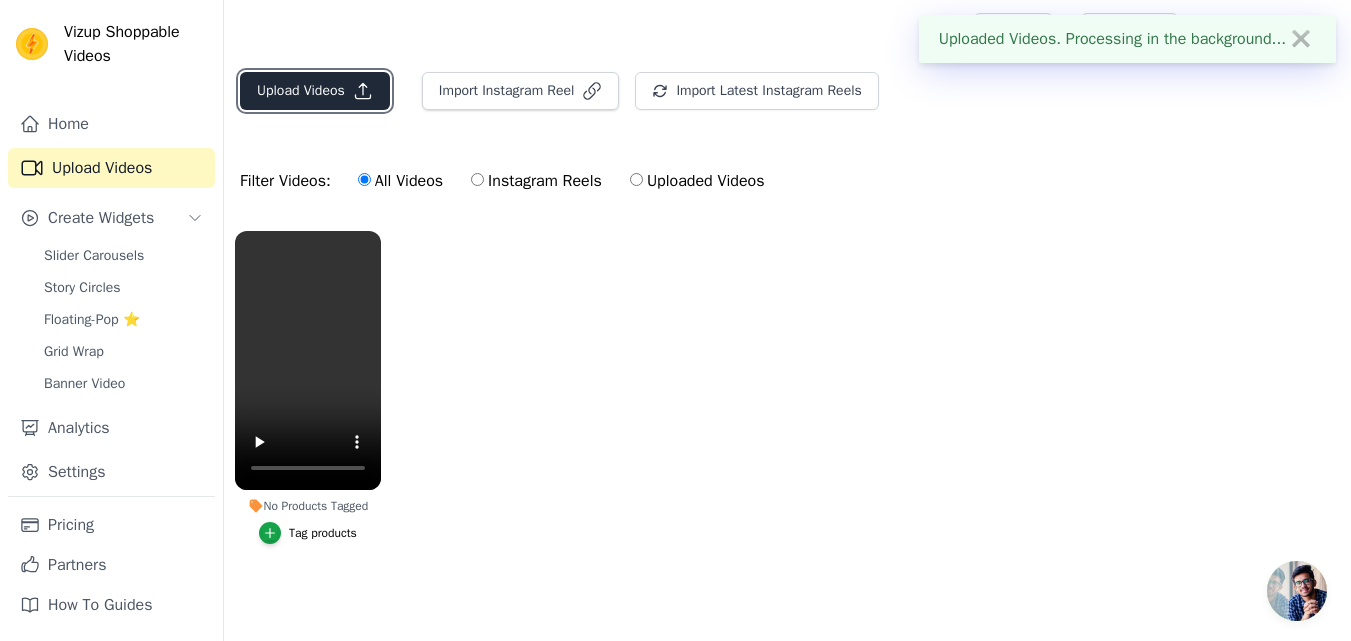 click on "Upload Videos" at bounding box center [315, 91] 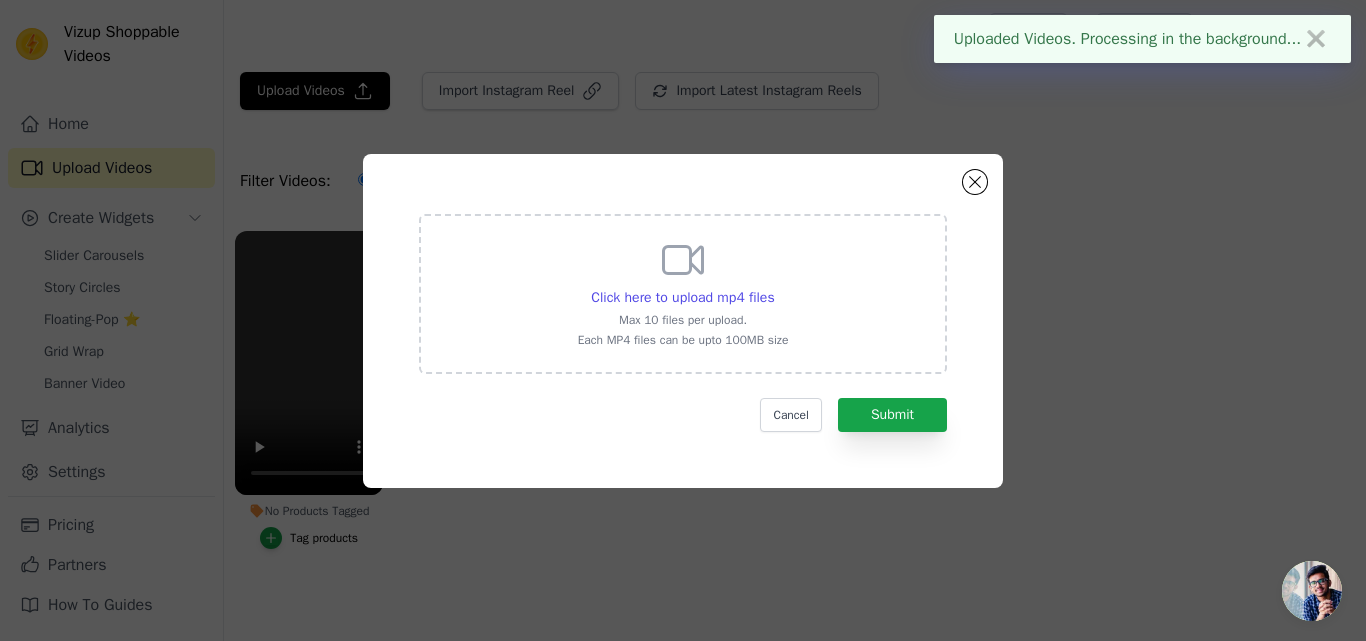 click on "Click here to upload mp4 files     Max 10 files per upload.   Each MP4 files can be upto 100MB size" at bounding box center (683, 292) 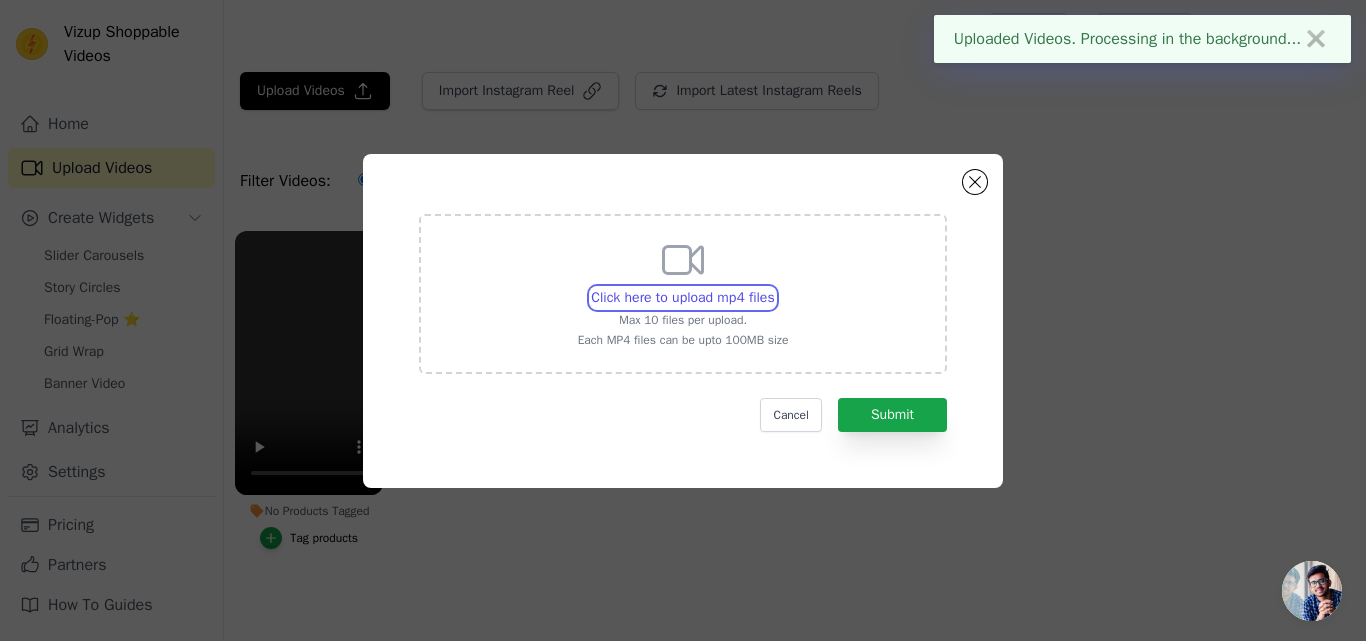click on "Click here to upload mp4 files     Max 10 files per upload.   Each MP4 files can be upto 100MB size" at bounding box center [774, 287] 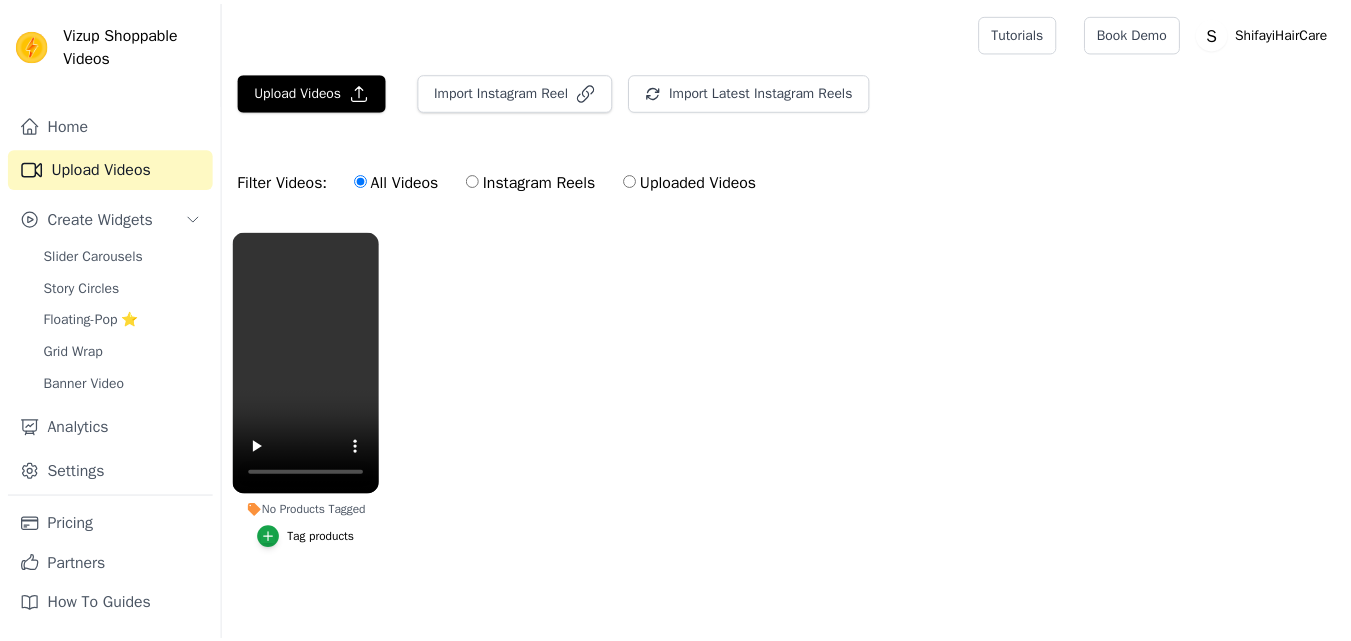 scroll, scrollTop: 0, scrollLeft: 0, axis: both 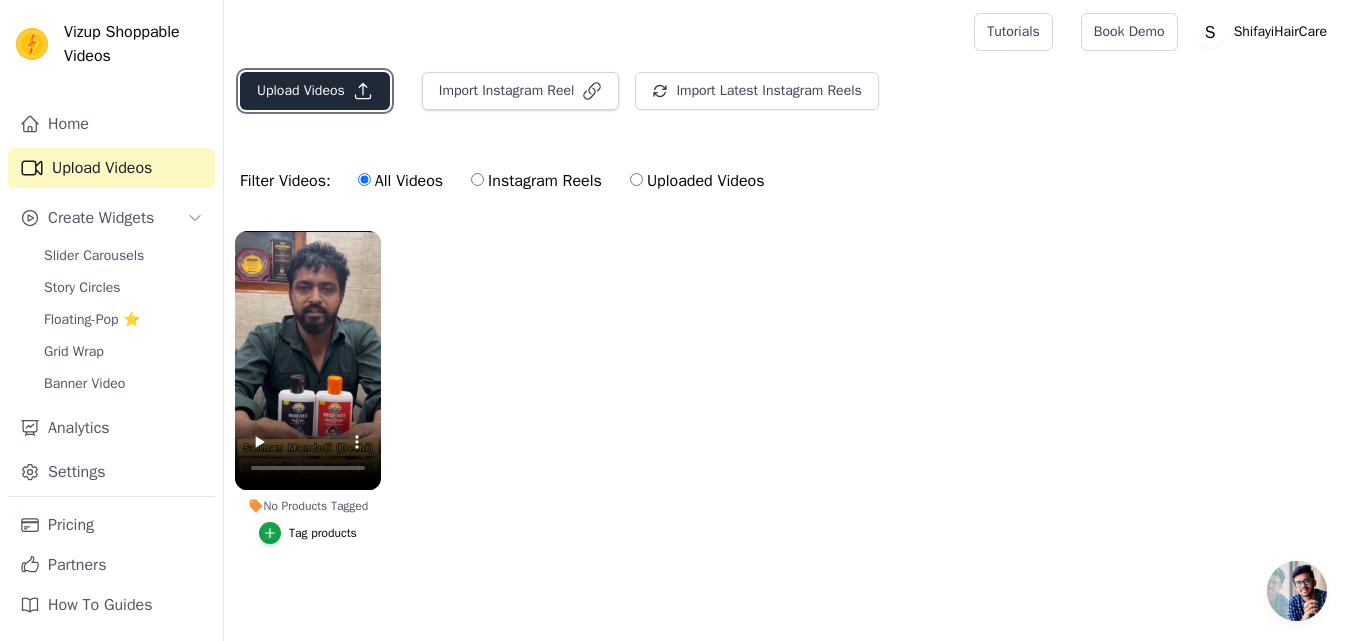 click on "Upload Videos" at bounding box center (315, 91) 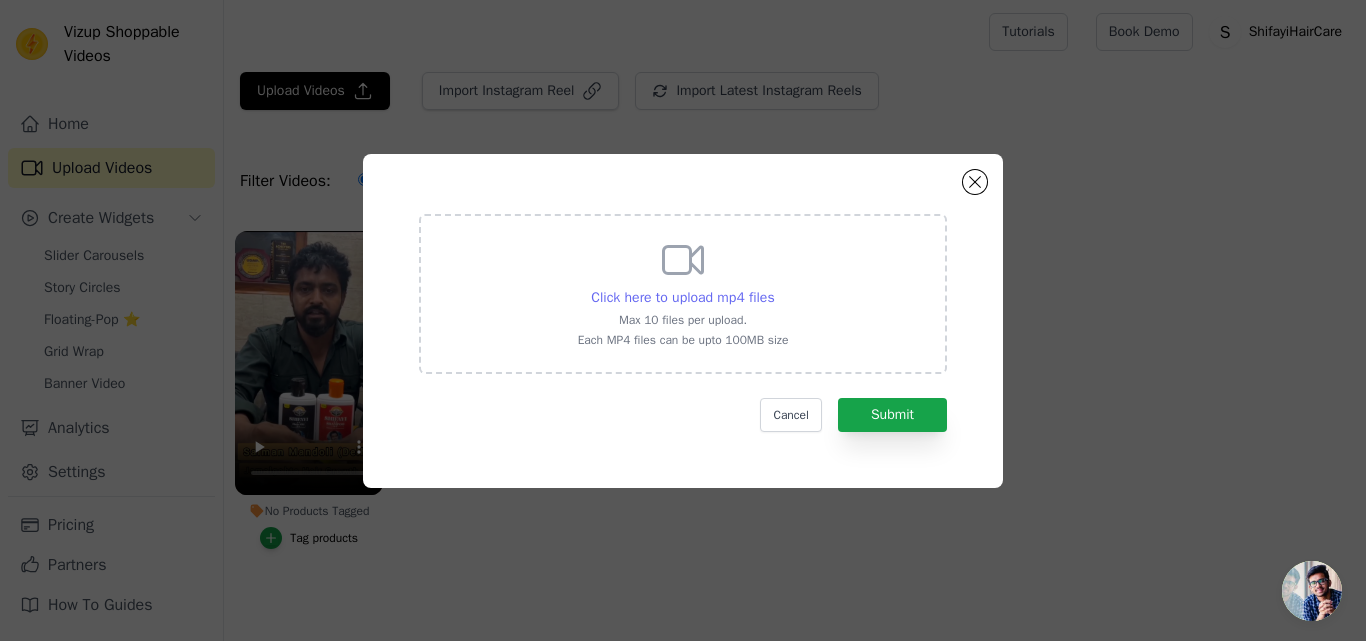 click on "Click here to upload mp4 files" at bounding box center (682, 297) 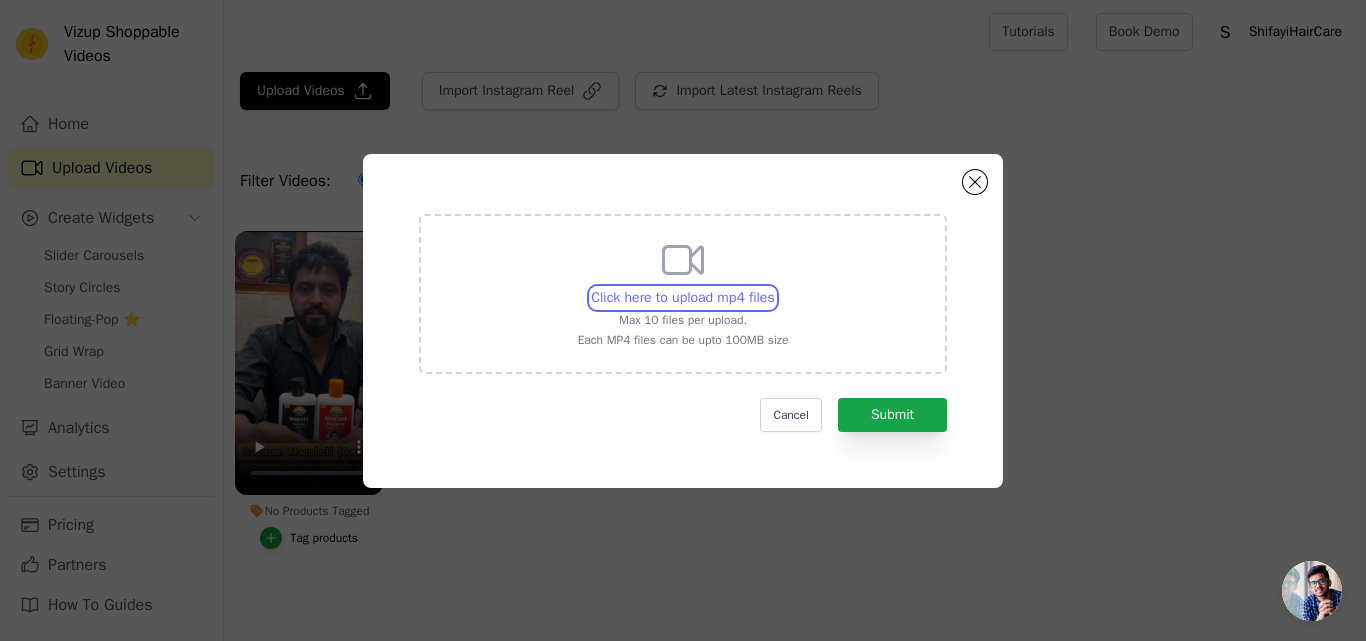 click on "Click here to upload mp4 files     Max 10 files per upload.   Each MP4 files can be upto 100MB size" at bounding box center [774, 287] 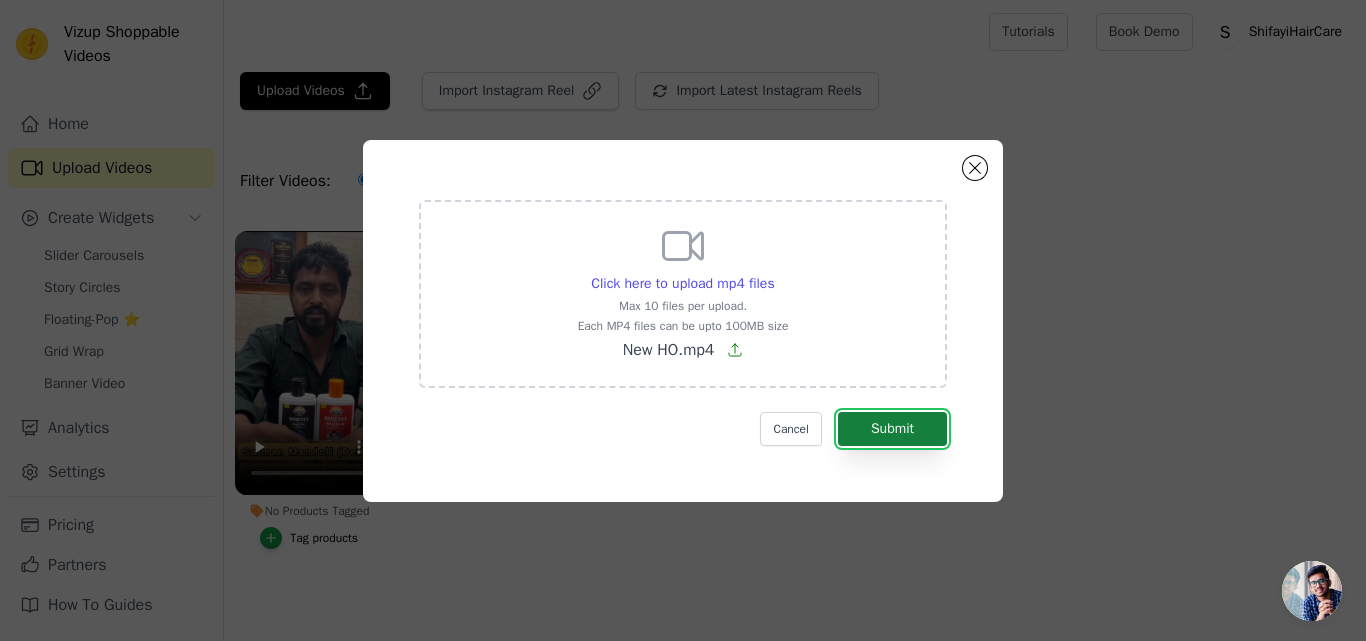 click on "Submit" at bounding box center [892, 429] 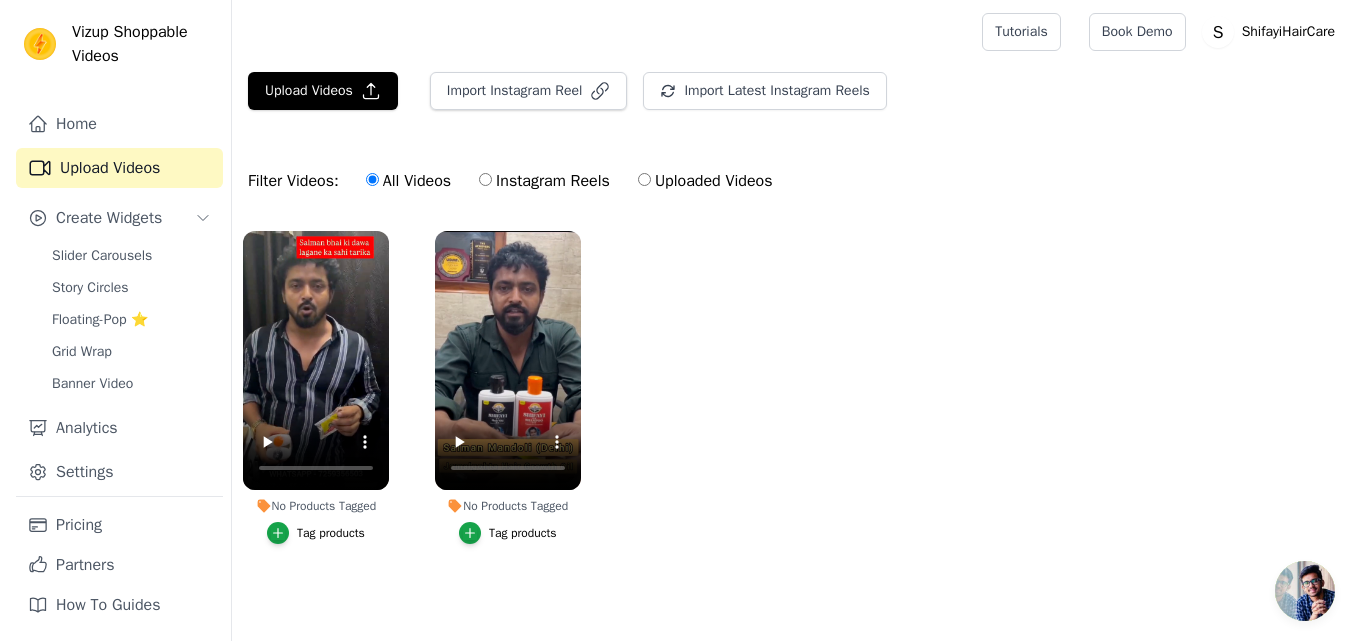 scroll, scrollTop: 0, scrollLeft: 0, axis: both 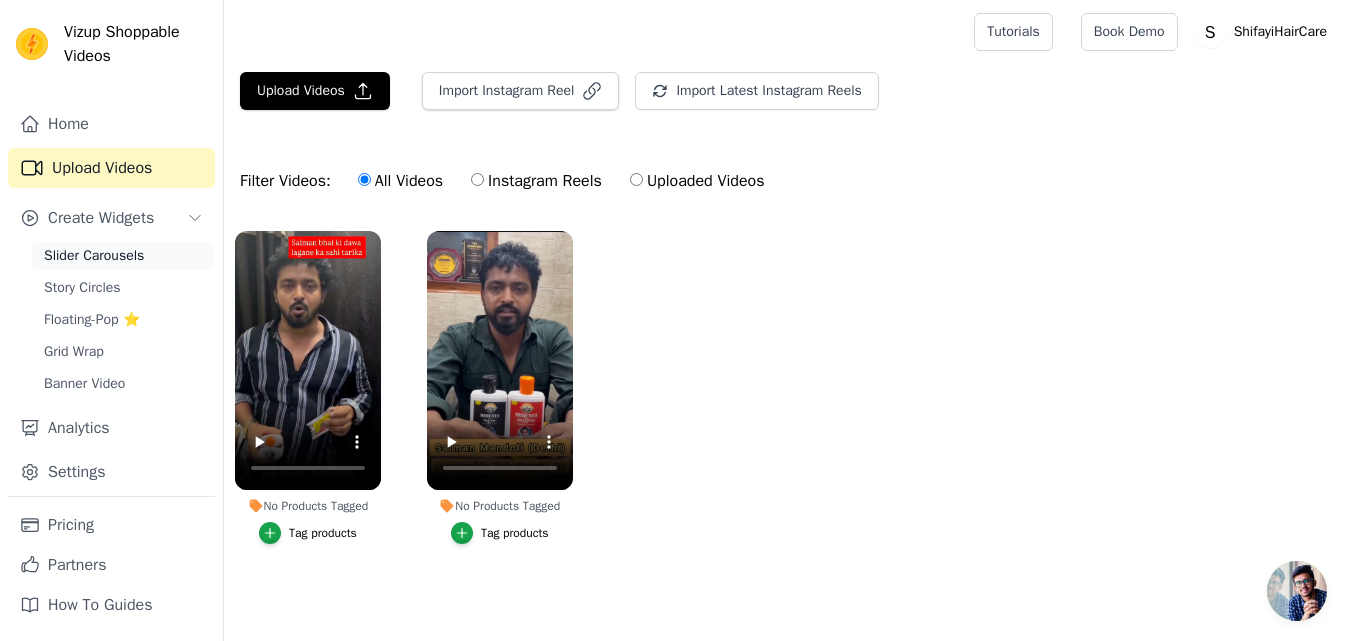 click on "Slider Carousels" at bounding box center [94, 256] 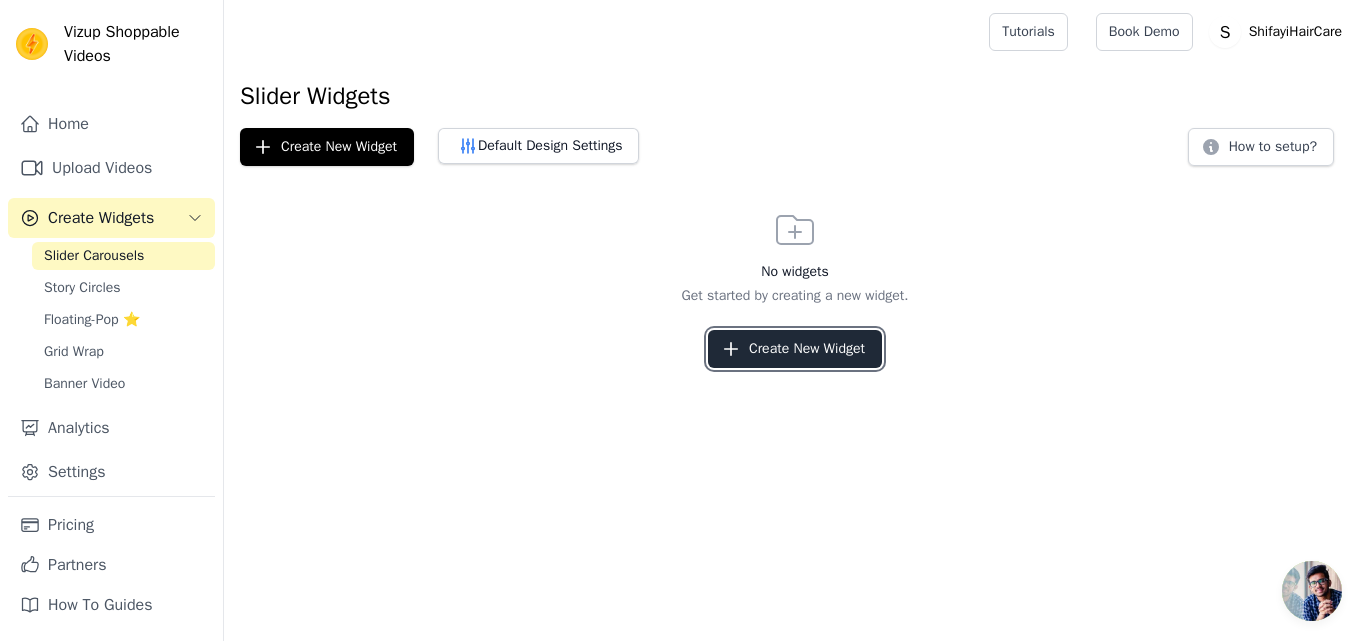 click 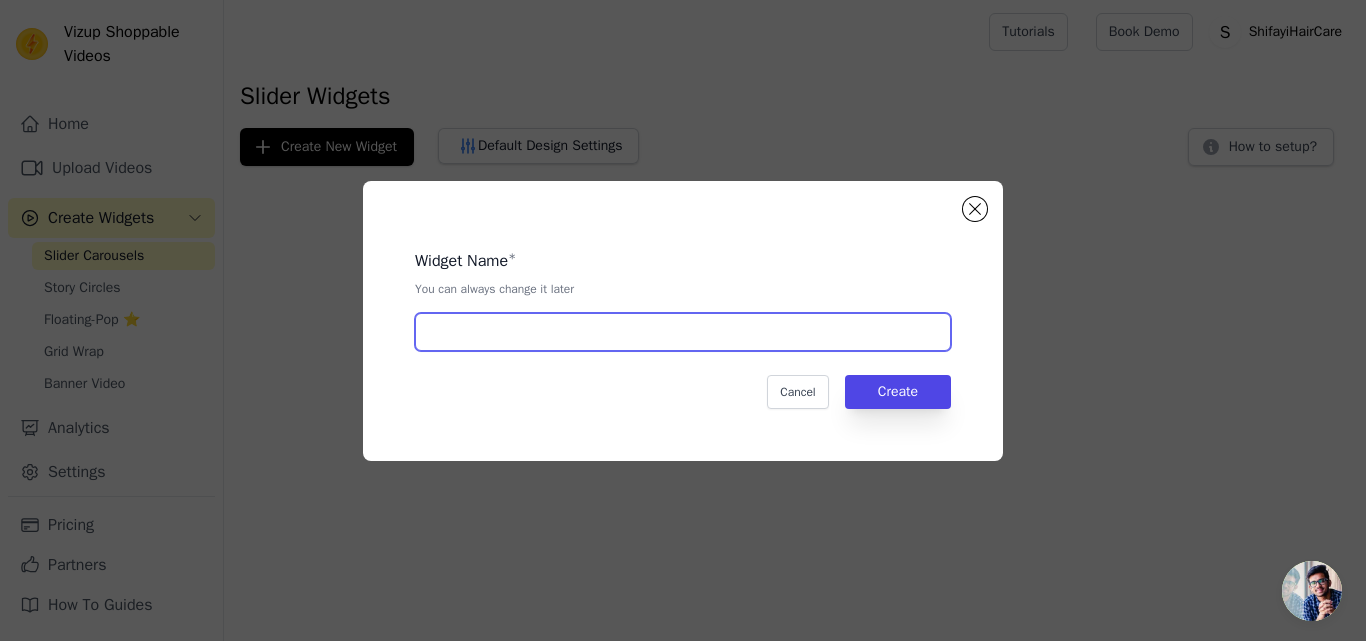 click at bounding box center (683, 332) 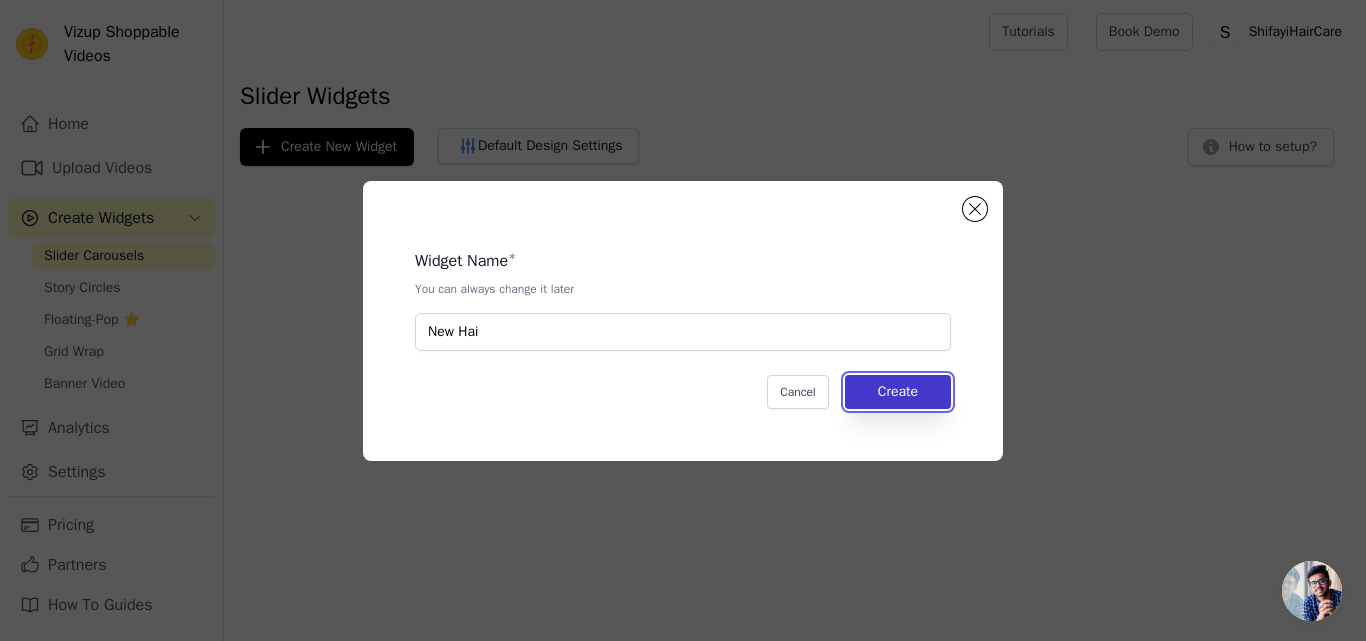 click on "Create" at bounding box center (898, 392) 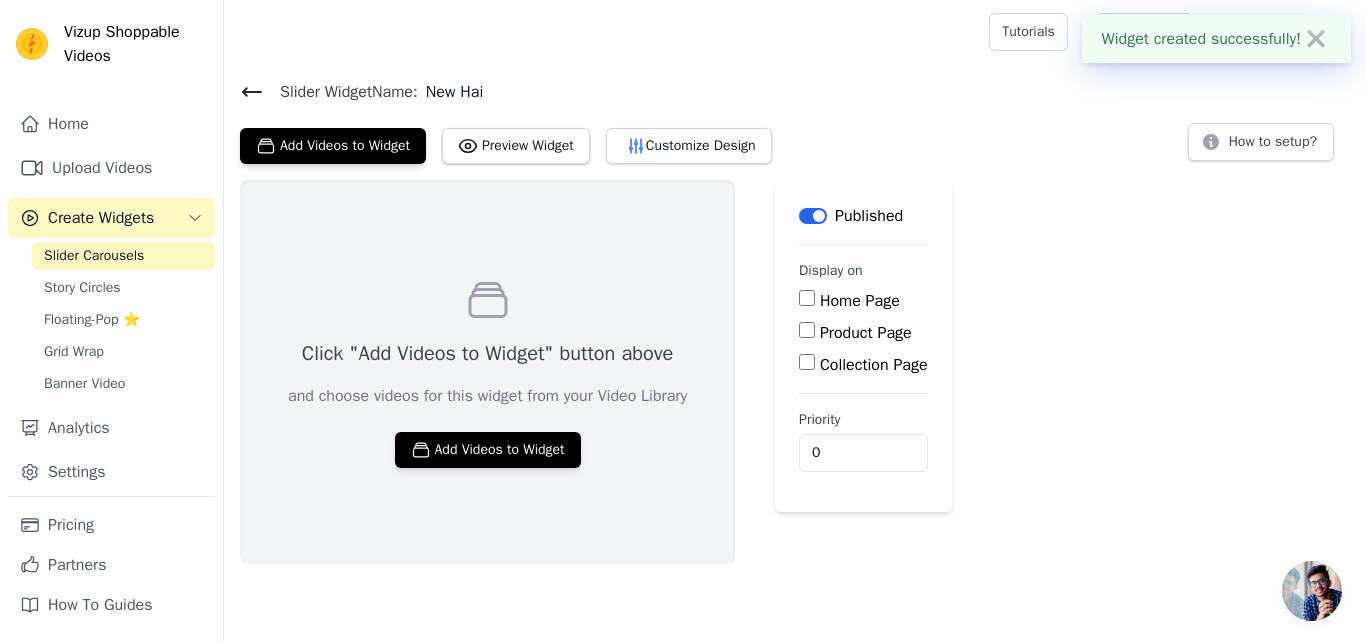 click on "Click "Add Videos to Widget" button above   and choose videos for this widget from your Video Library
Add Videos to Widget" at bounding box center (487, 372) 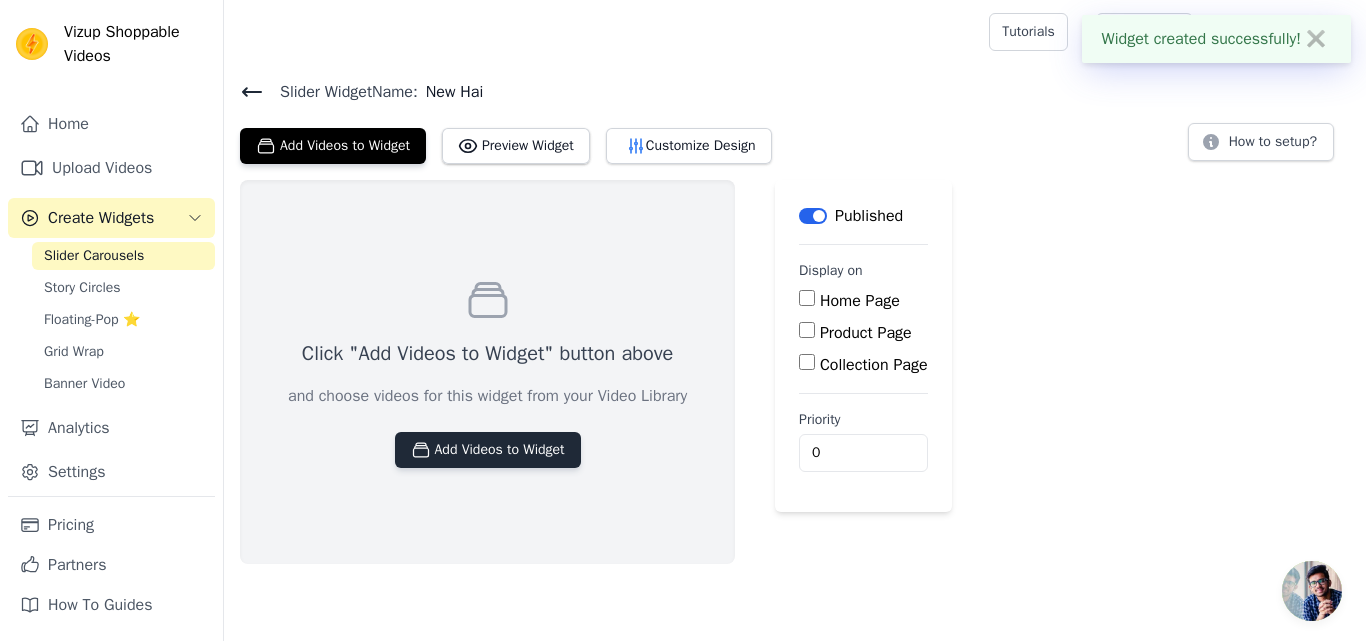 click on "Add Videos to Widget" at bounding box center (488, 450) 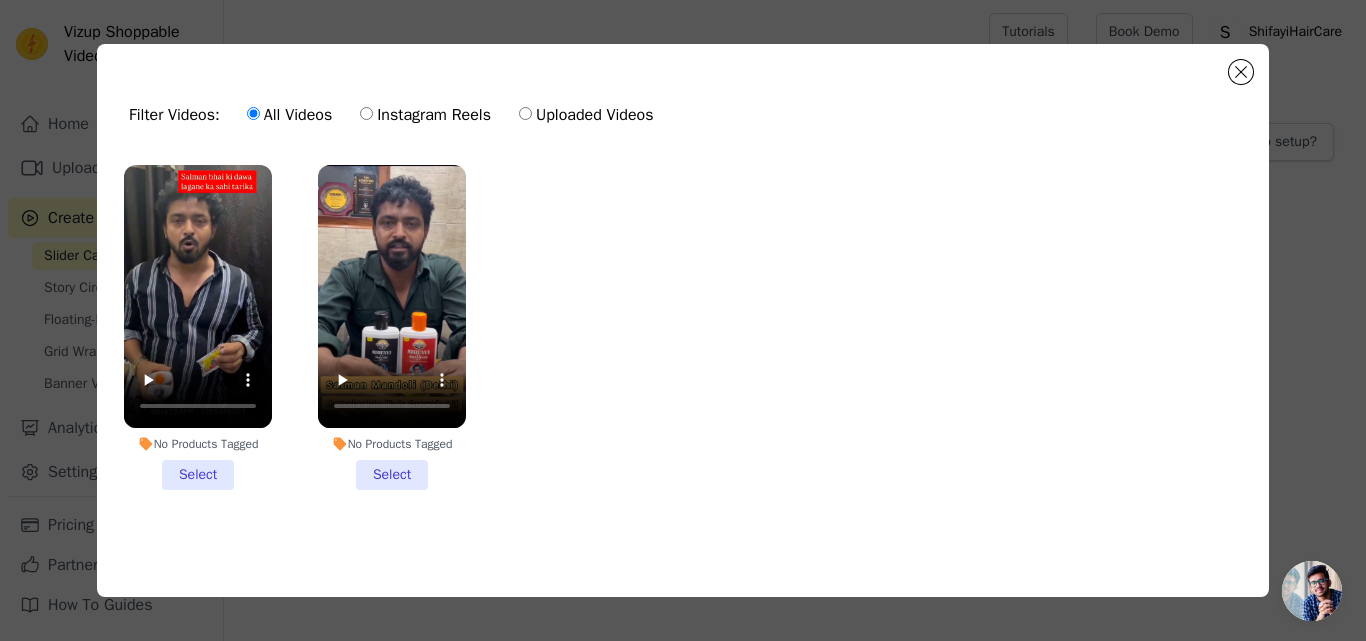 click on "No Products Tagged     Select" at bounding box center (198, 327) 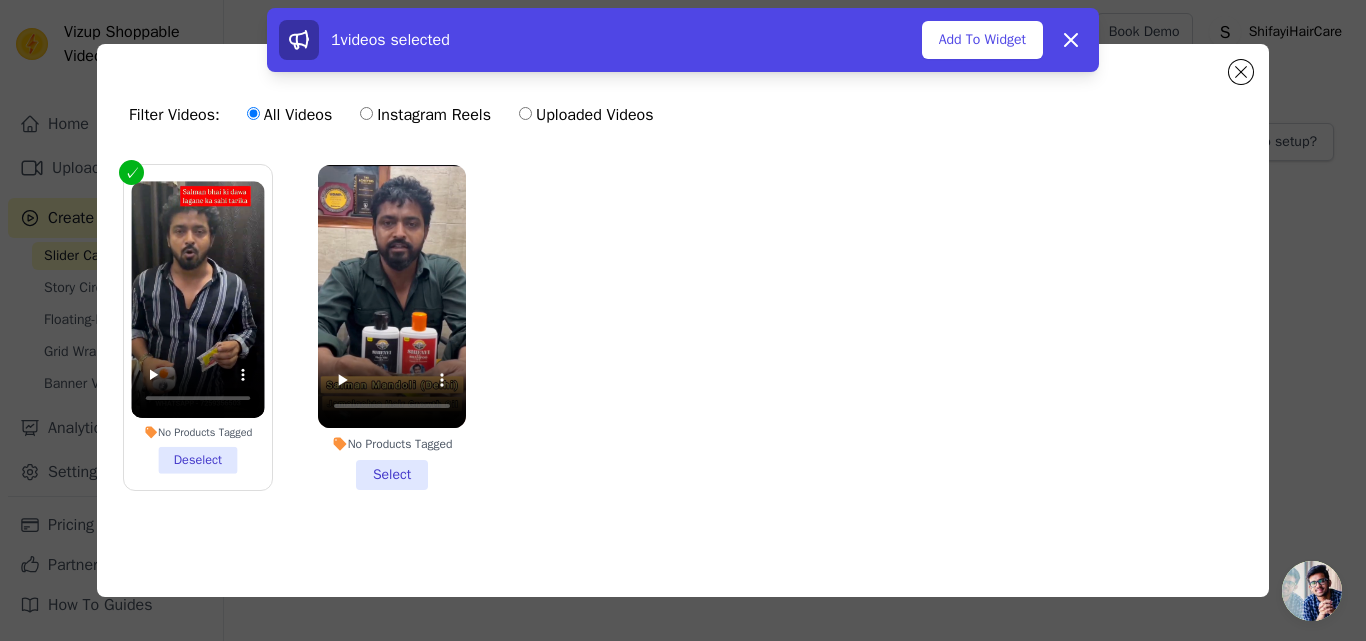 click on "No Products Tagged     Select" at bounding box center (392, 327) 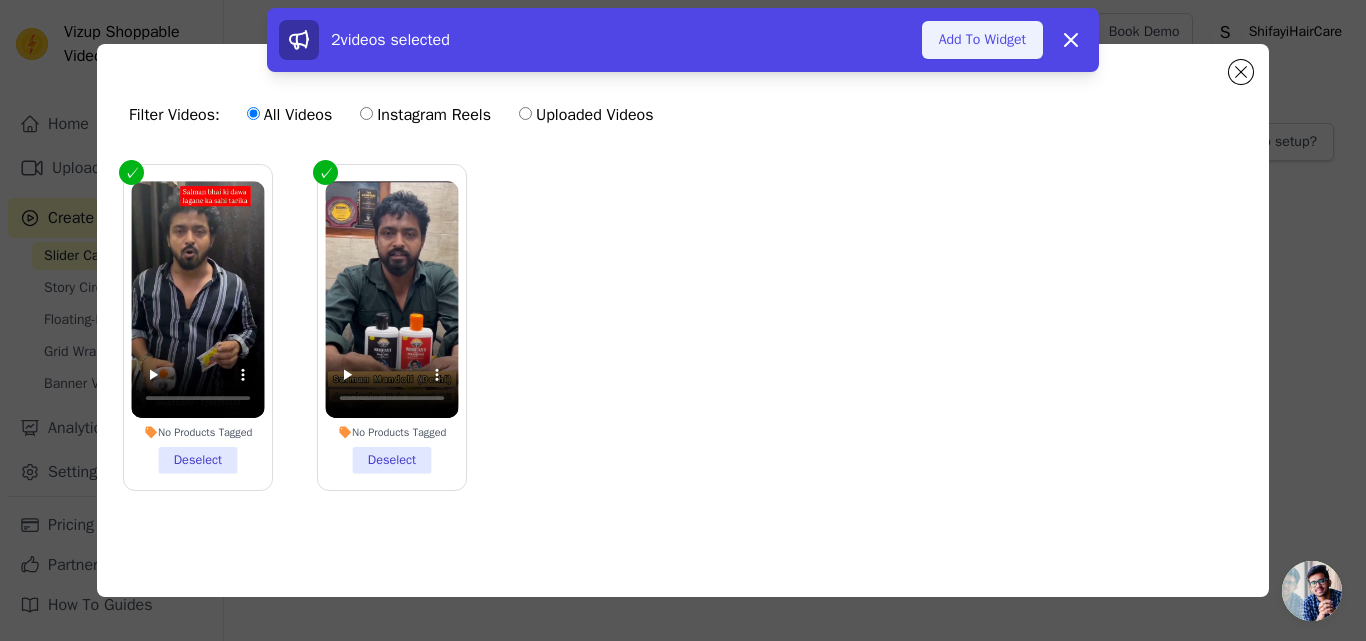 click on "Add To Widget" at bounding box center [982, 40] 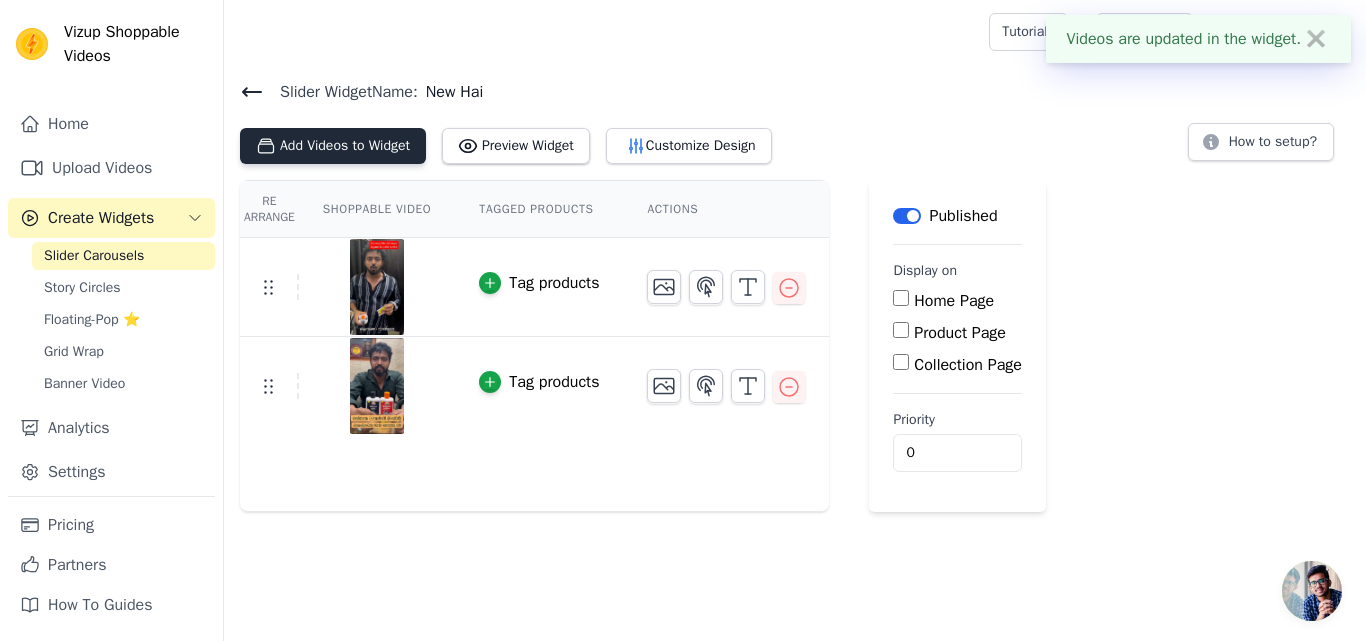 click on "Add Videos to Widget" at bounding box center (333, 146) 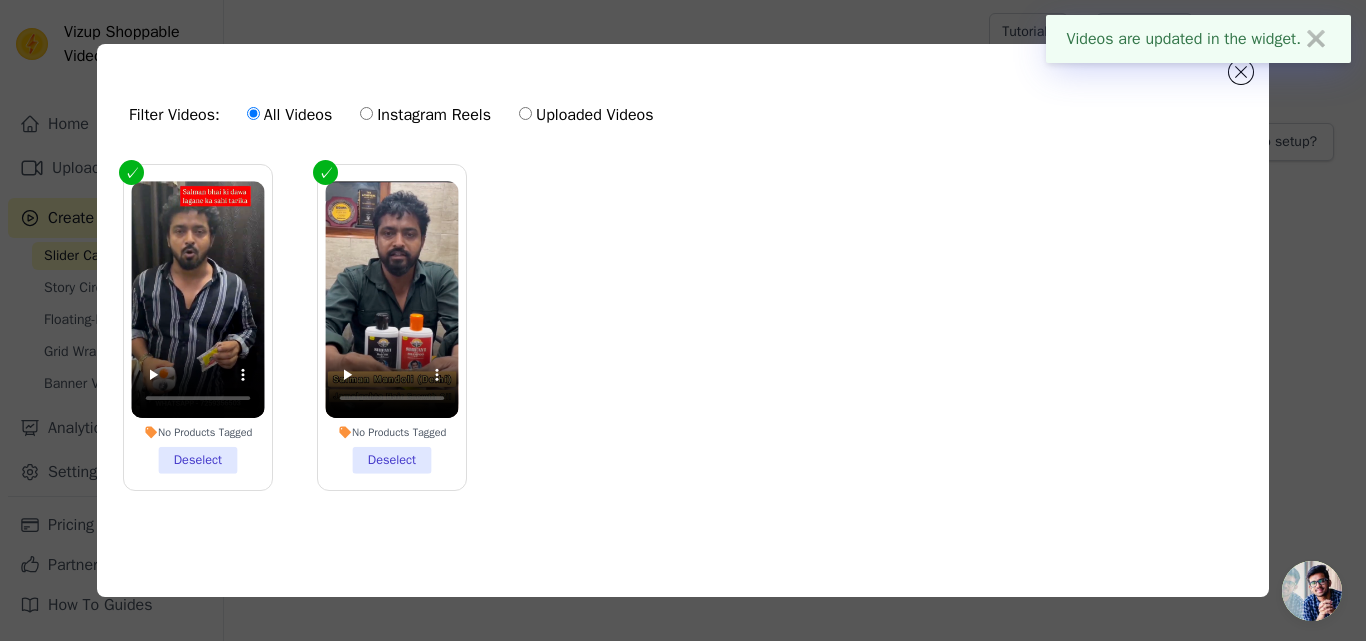 click on "Videos are updated in the widget. ✖" at bounding box center (1198, 39) 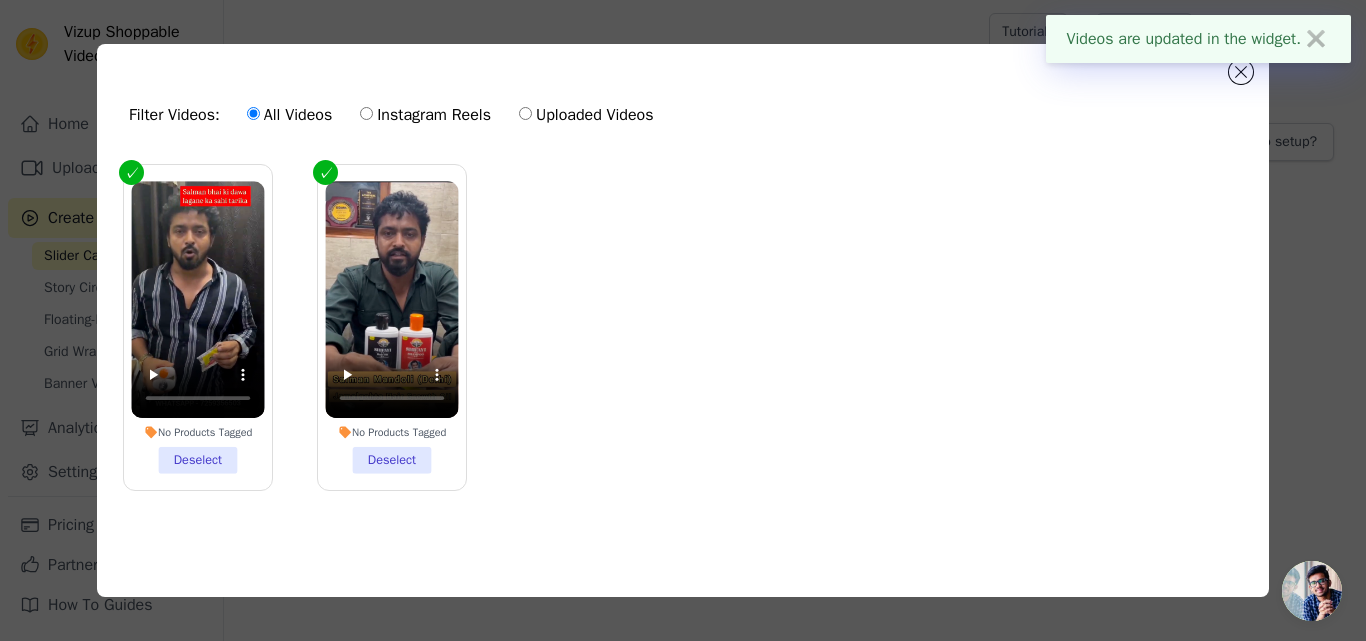 click on "✖" at bounding box center [1316, 39] 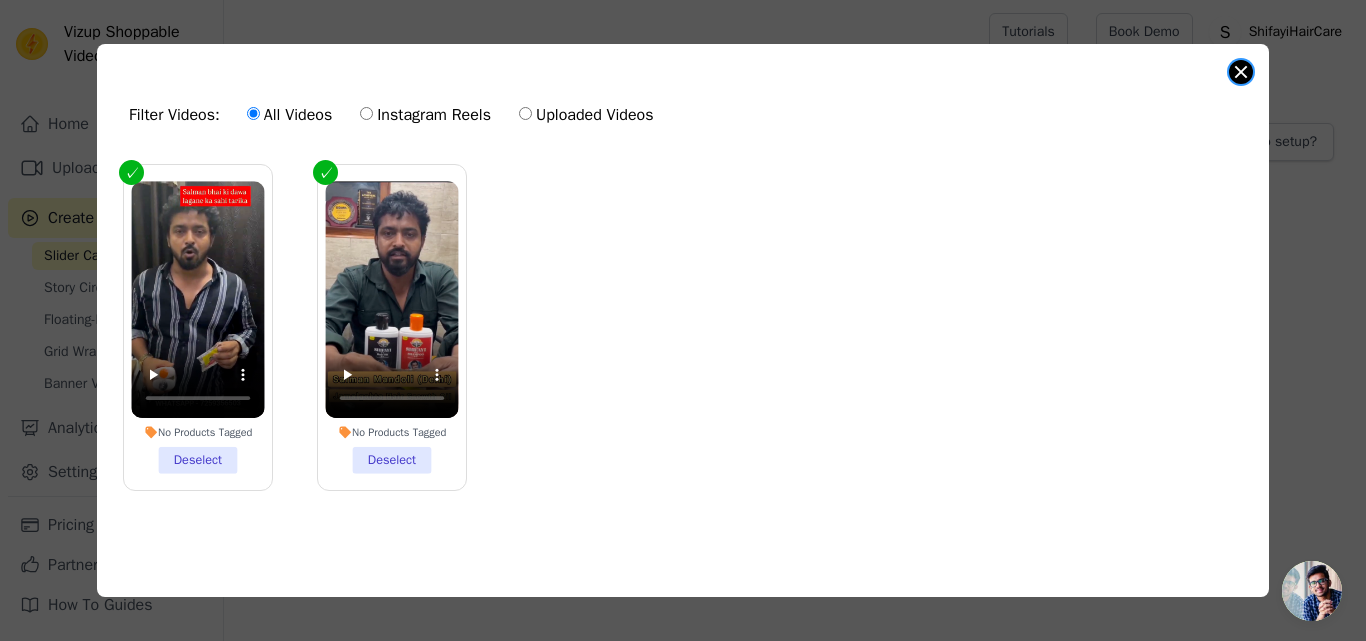 click at bounding box center [1241, 72] 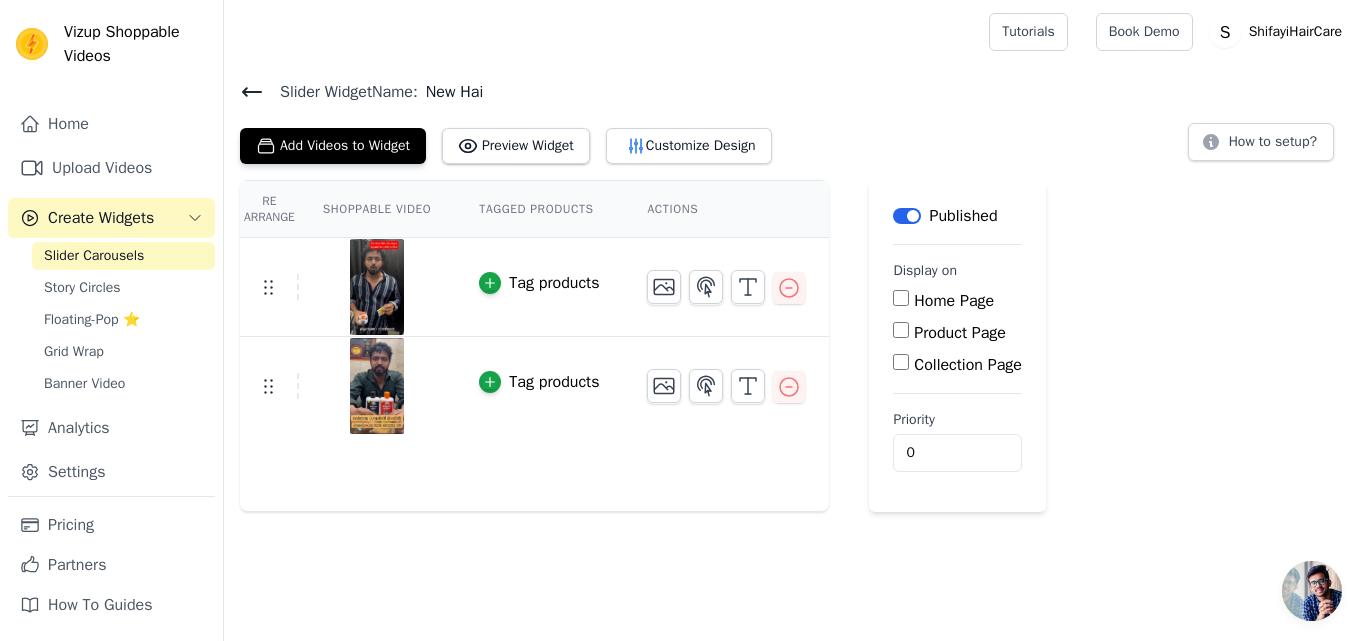 click on "Add Videos to Widget
Preview Widget       Customize Design" at bounding box center [514, 142] 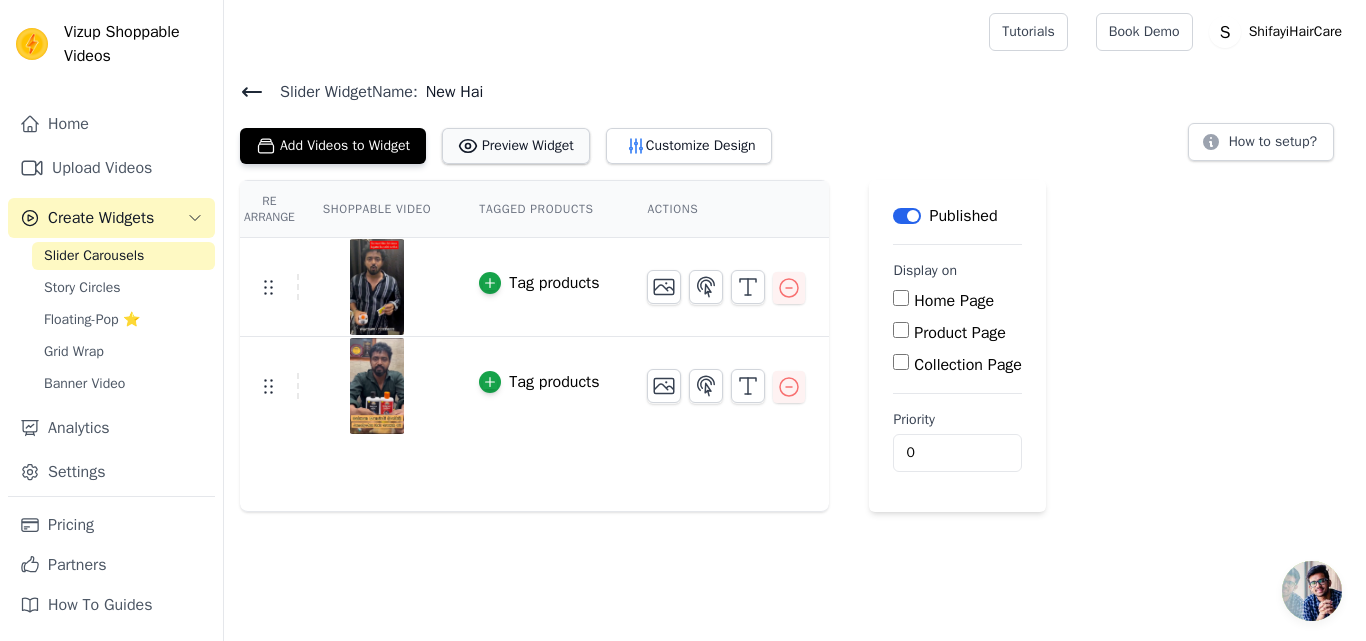 click on "Preview Widget" at bounding box center (516, 146) 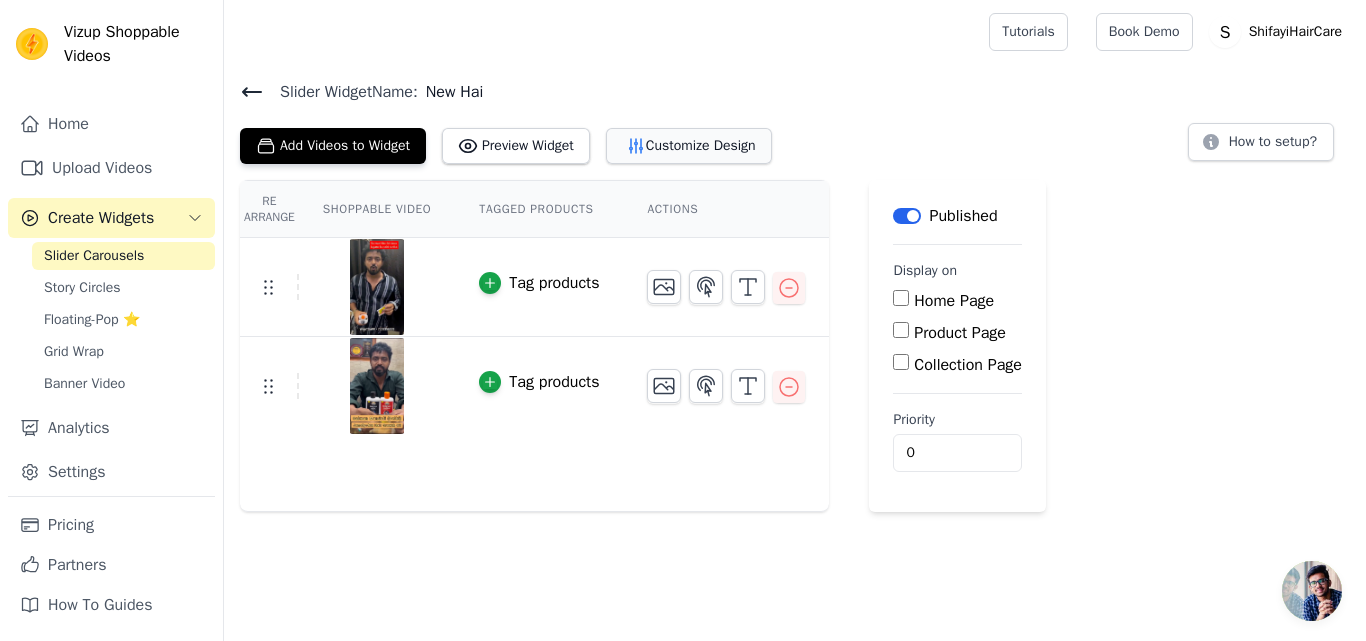 click on "Customize Design" at bounding box center [689, 146] 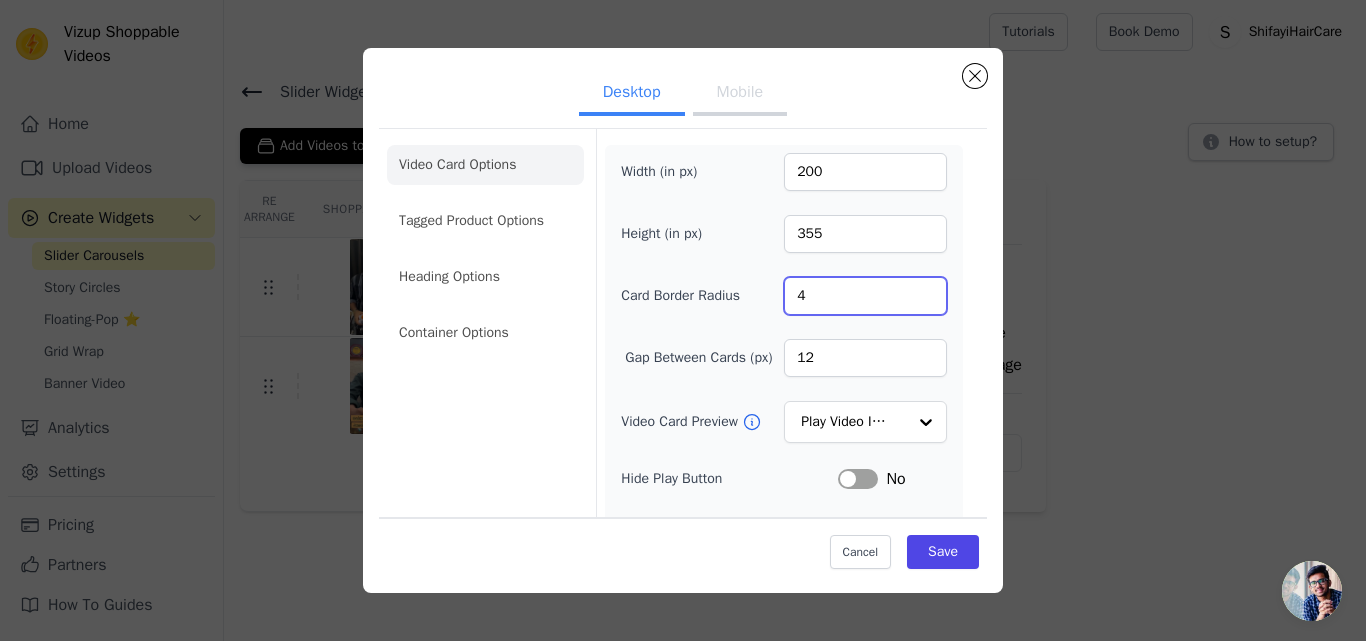 drag, startPoint x: 803, startPoint y: 302, endPoint x: 703, endPoint y: 303, distance: 100.005 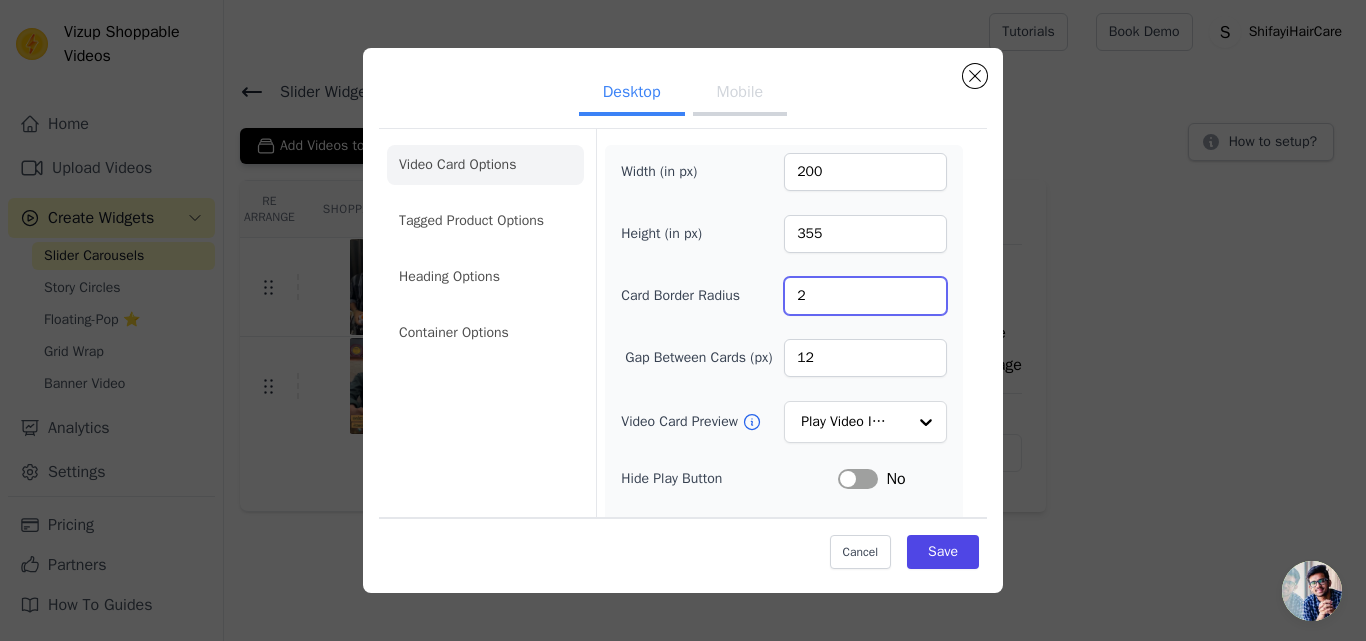type on "2" 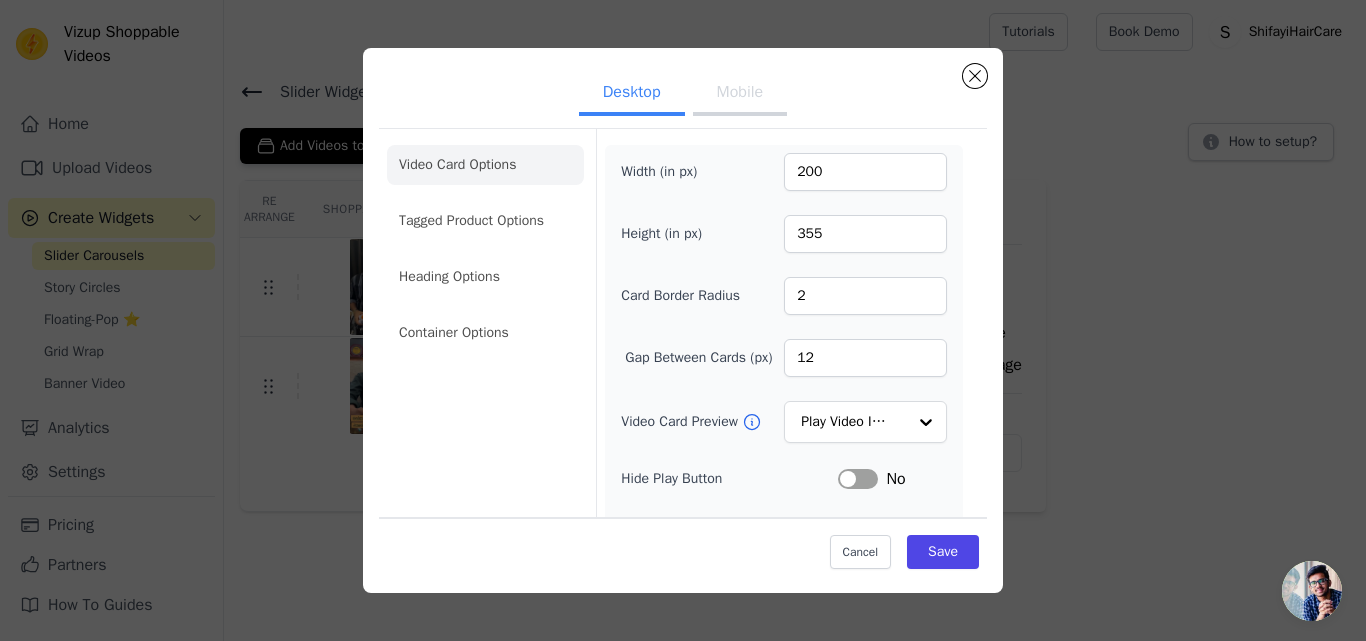 click on "Width (in px)   200   Height (in px)   355   Card Border Radius   2   Gap Between Cards (px)   12   Video Card Preview           Play Video In Loop               Hide Play Button   Label     No   Hide Arrows   Label     No   Remove Video Card Shadow     Label     No   Auto Loop Slider     Label     No   Shopping Icon on Video Cards   Label     No   Add to Cart on Video Cards     Label     No" at bounding box center [783, 438] 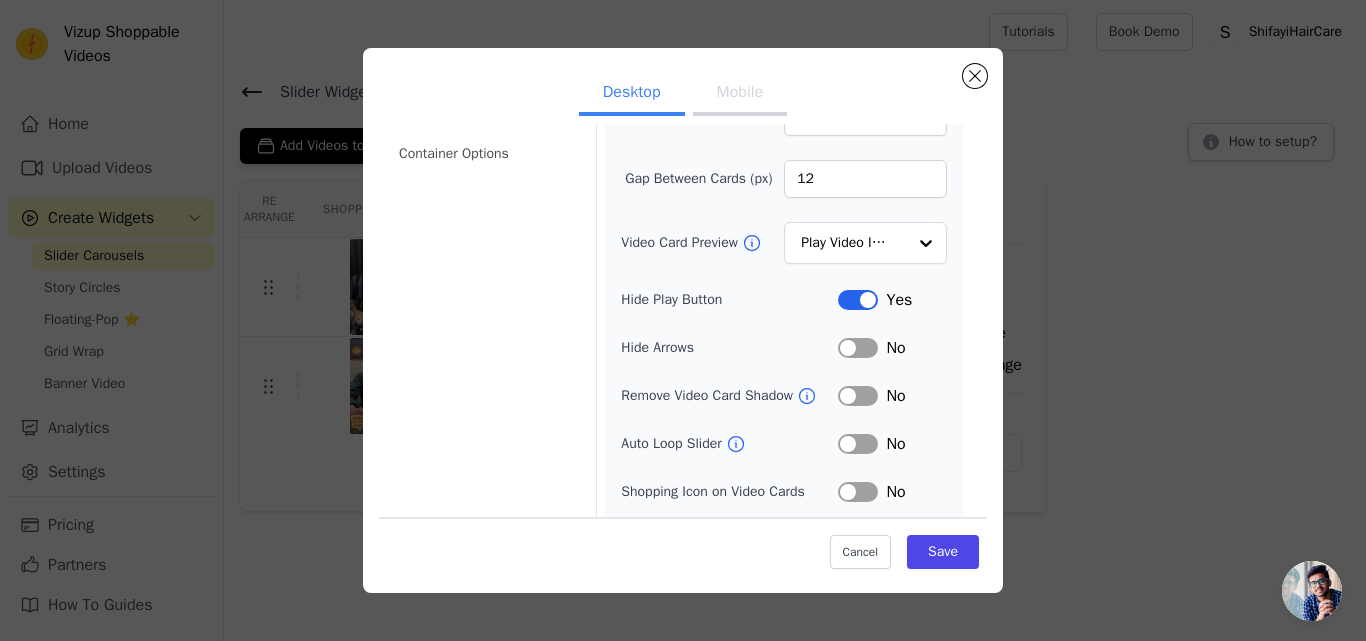 scroll, scrollTop: 180, scrollLeft: 0, axis: vertical 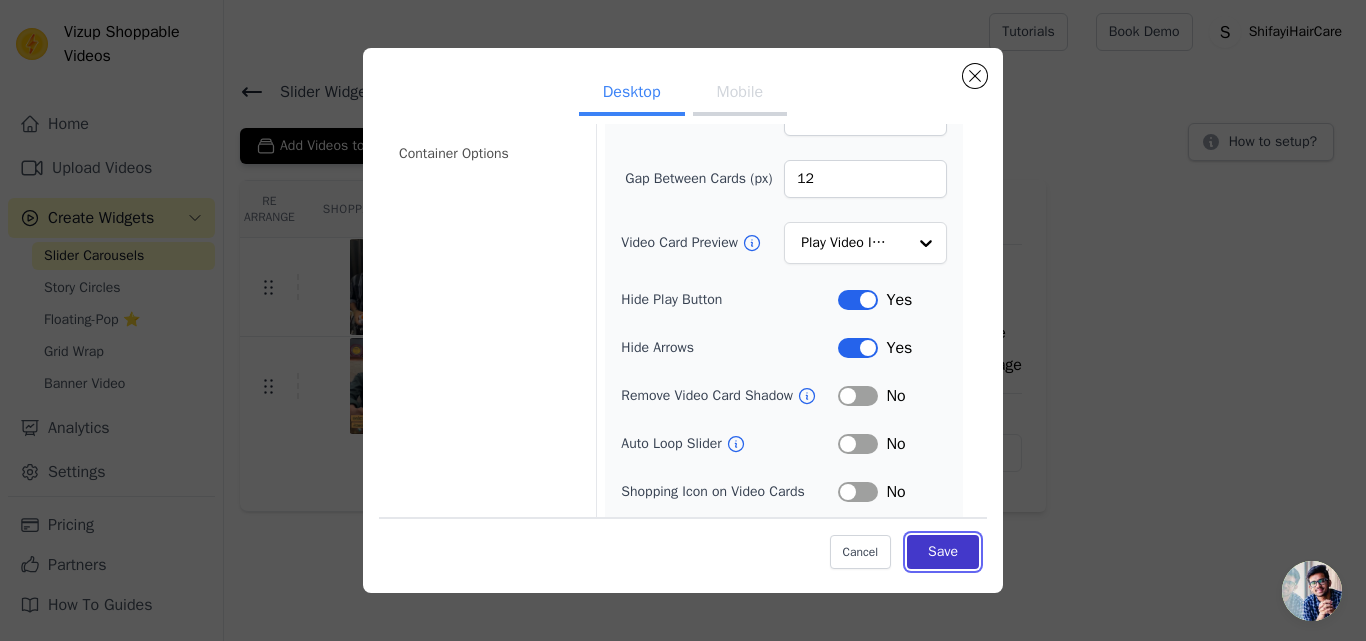 click on "Save" at bounding box center [943, 552] 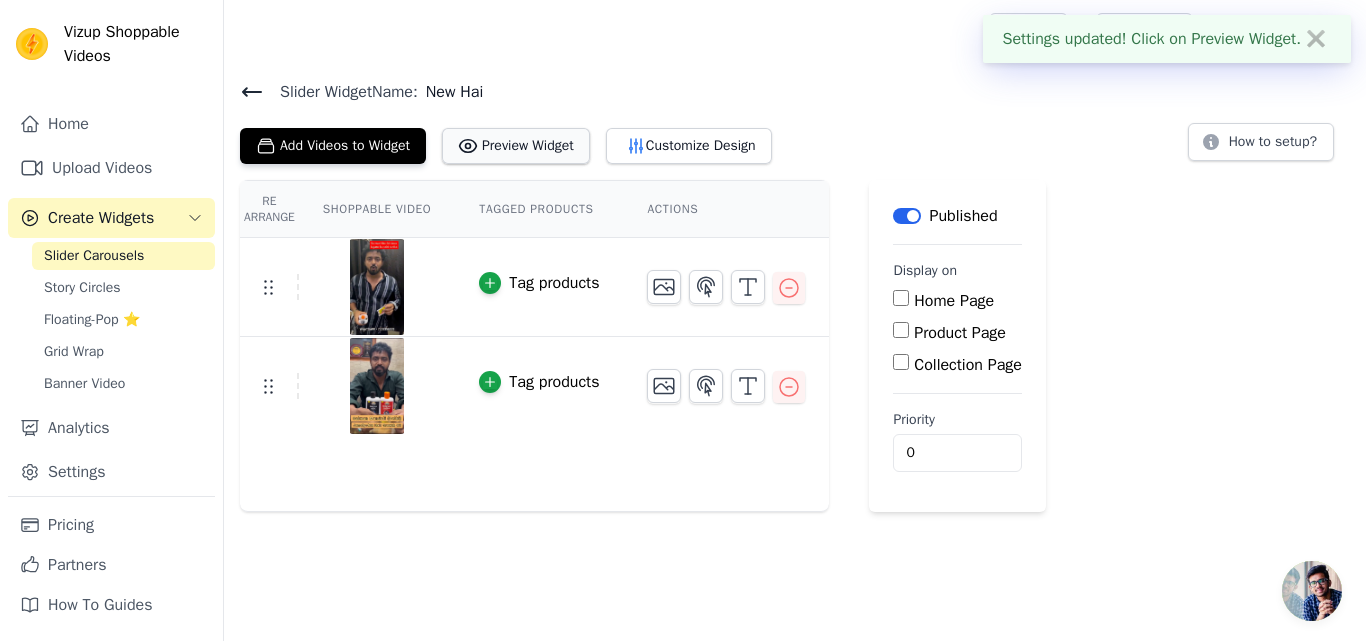 click on "Preview Widget" at bounding box center (516, 146) 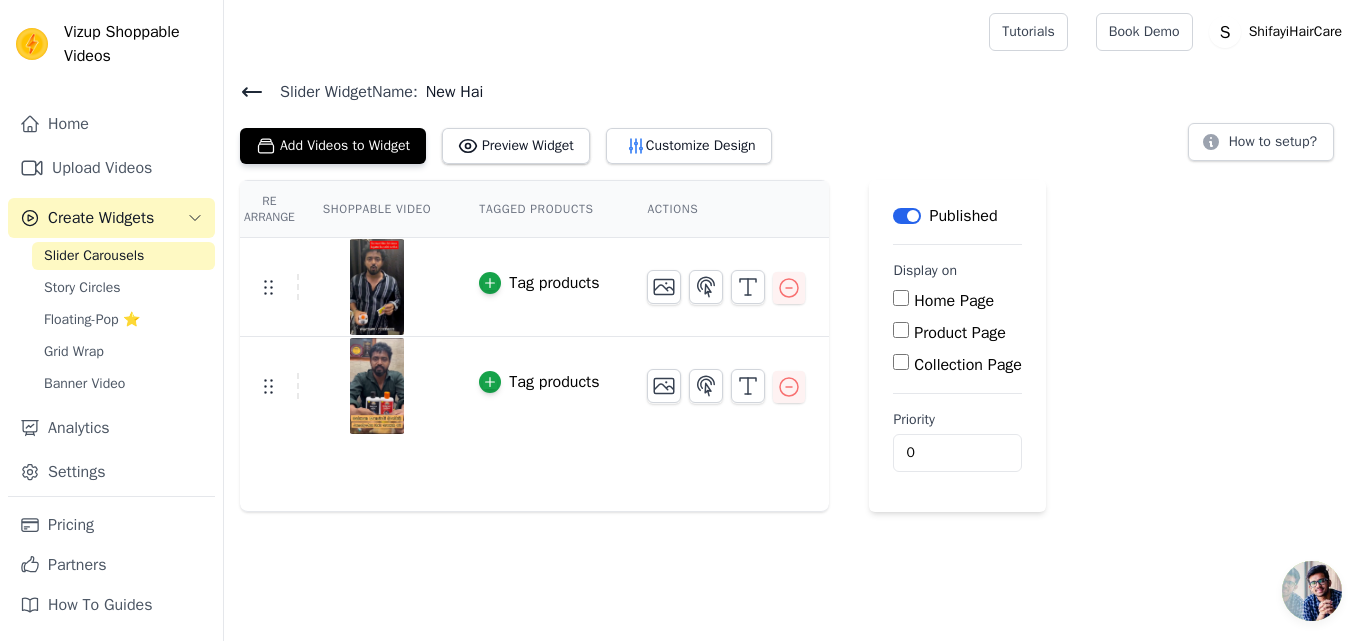 click 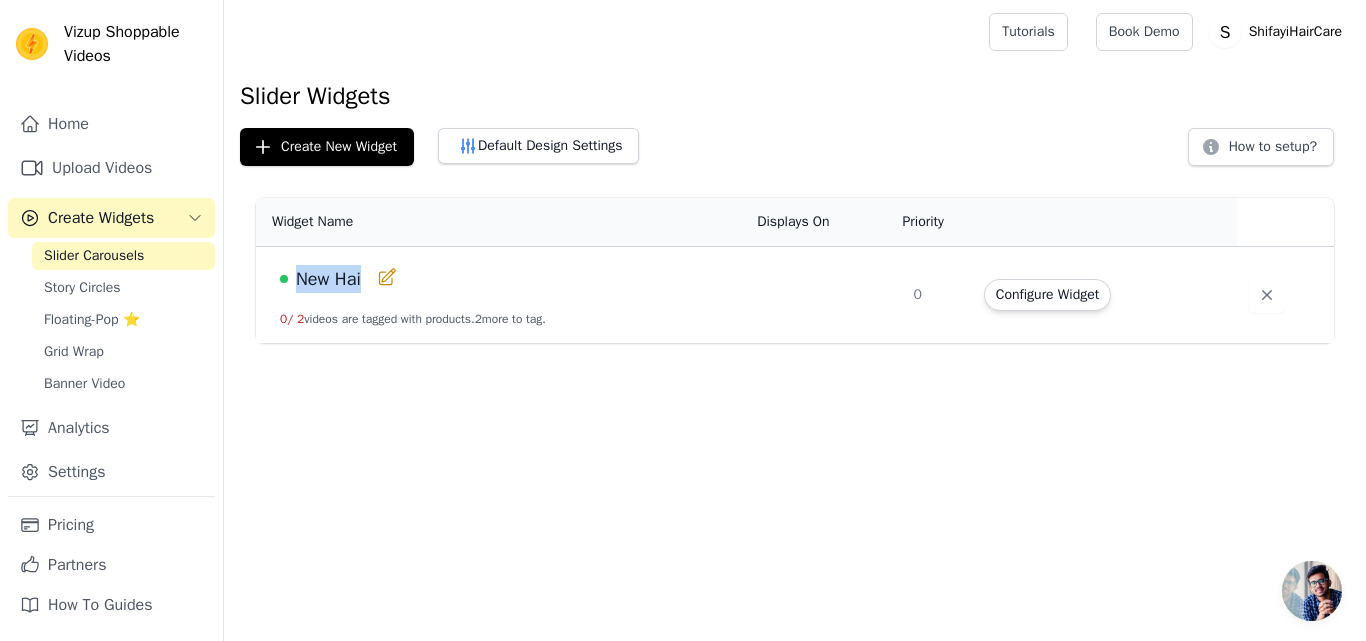copy on "New Hai" 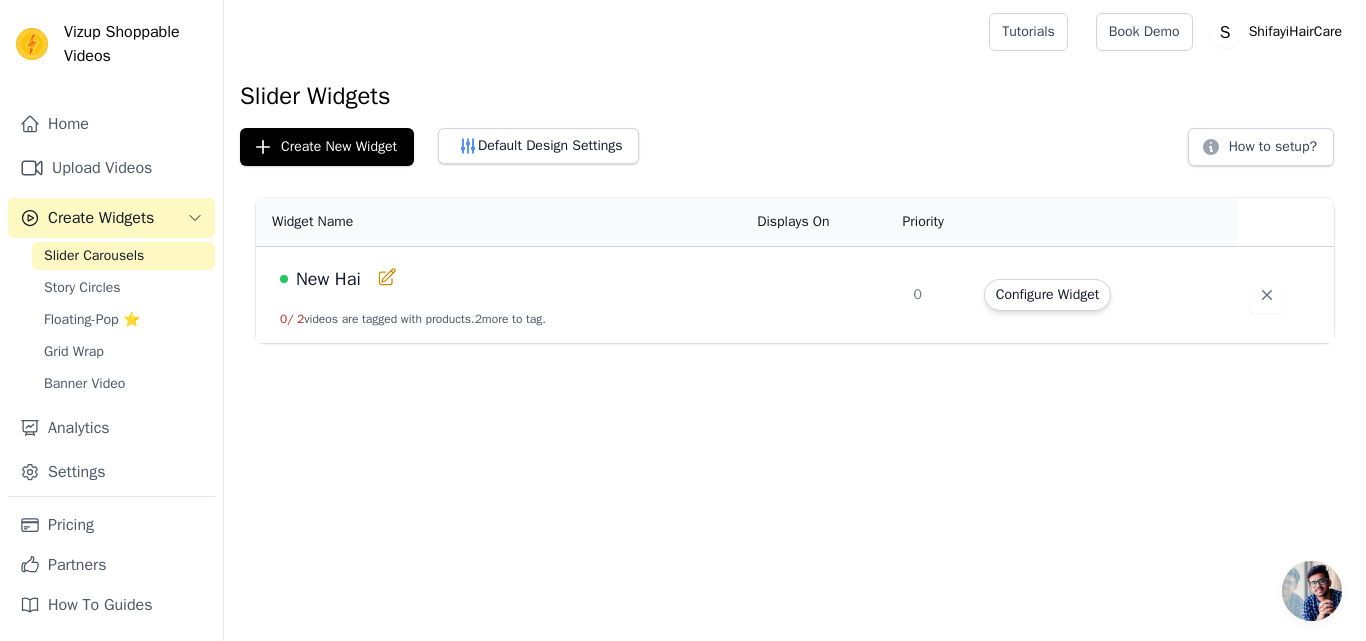 click on "Vizup Shoppable Videos
Home
Upload Videos       Create Widgets     Slider Carousels   Story Circles   Floating-Pop ⭐   Grid Wrap   Banner Video
Analytics
Settings
Pricing
Partners
How To Guides   Open sidebar       Tutorials     Book Demo   Open user menu" at bounding box center [683, 171] 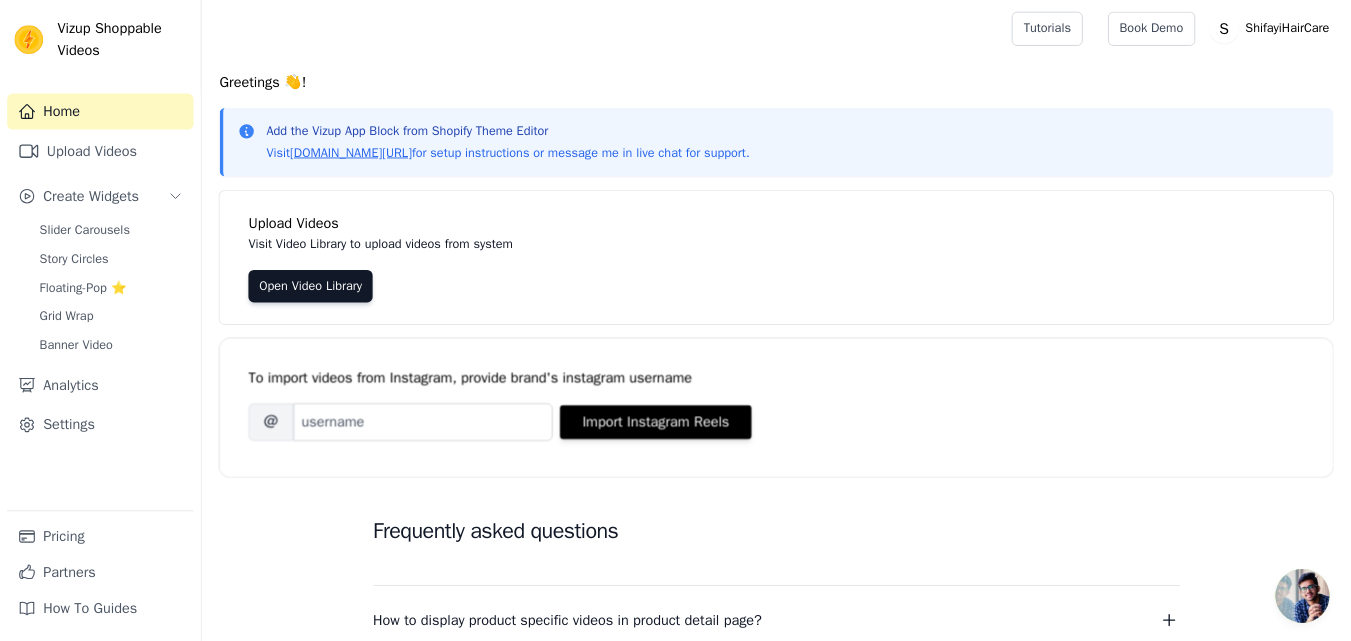 scroll, scrollTop: 0, scrollLeft: 0, axis: both 